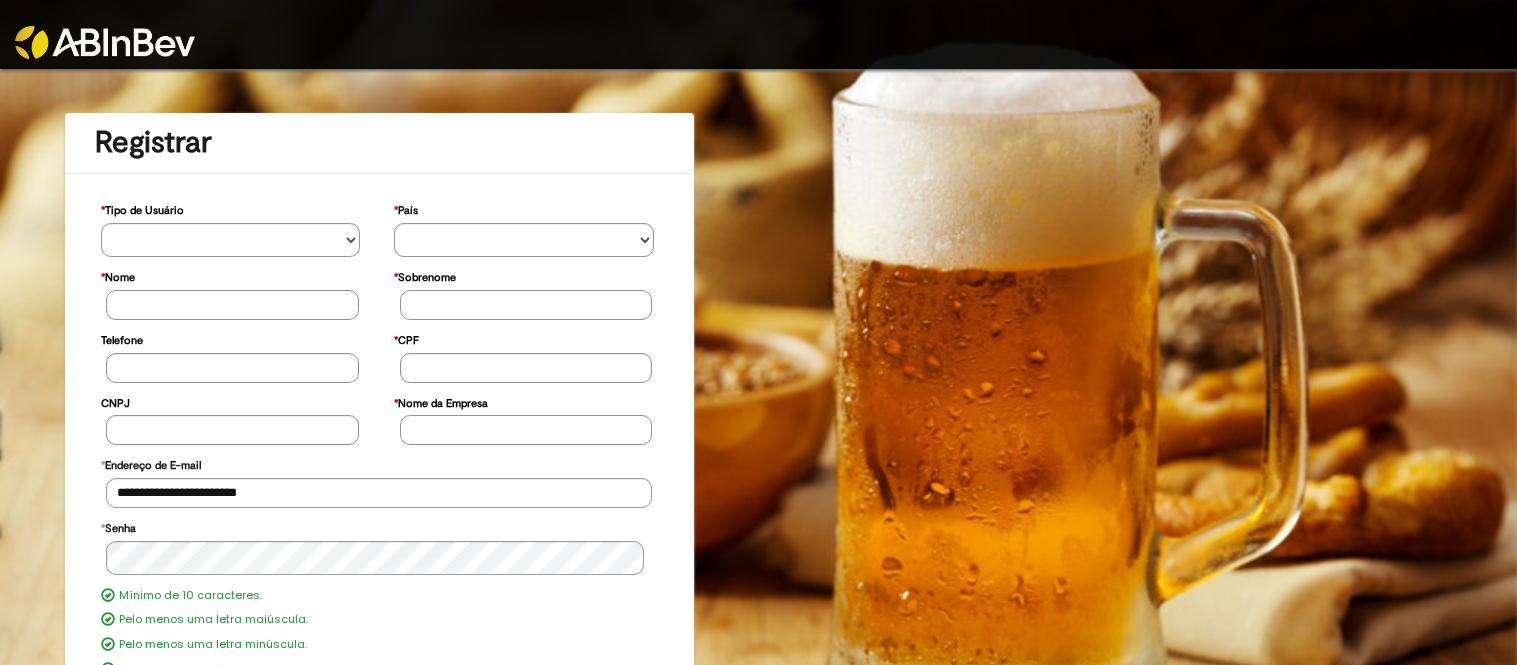 scroll, scrollTop: 0, scrollLeft: 0, axis: both 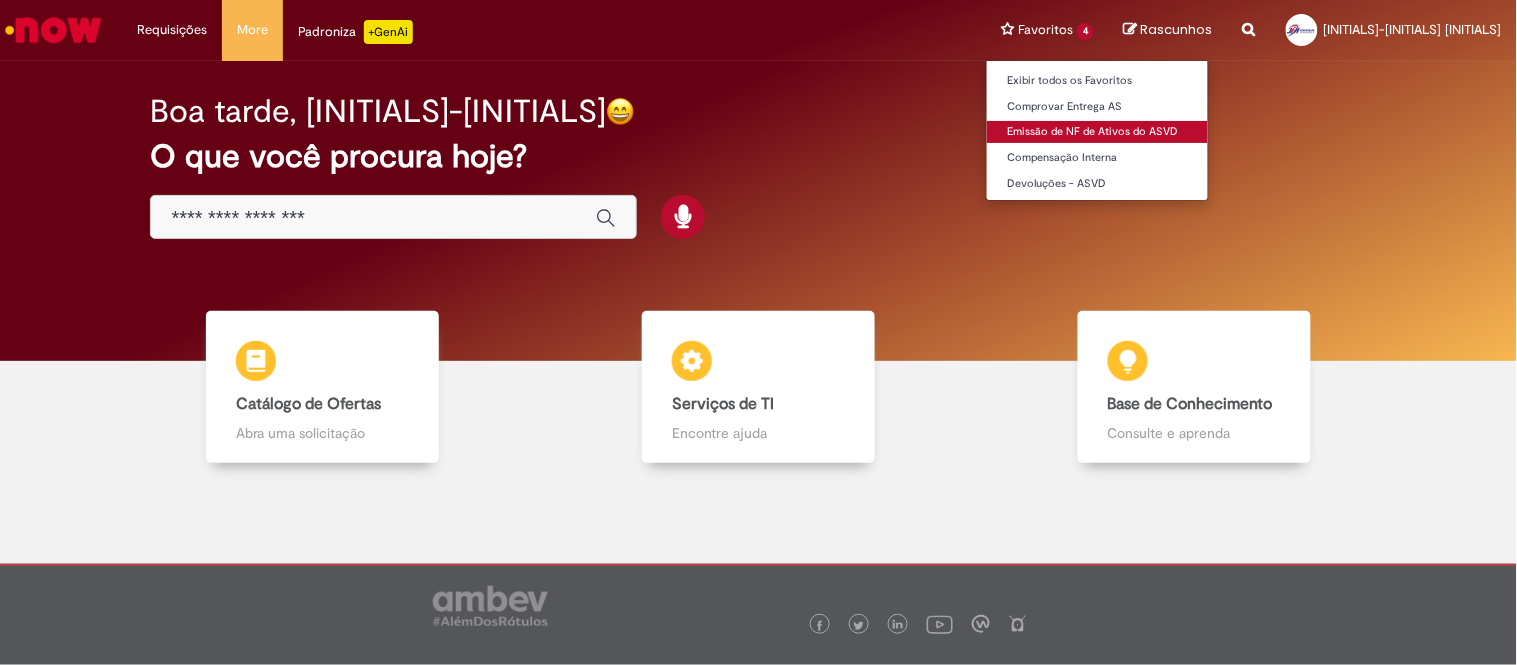 click on "Emissão de NF de Ativos do ASVD" at bounding box center (1097, 132) 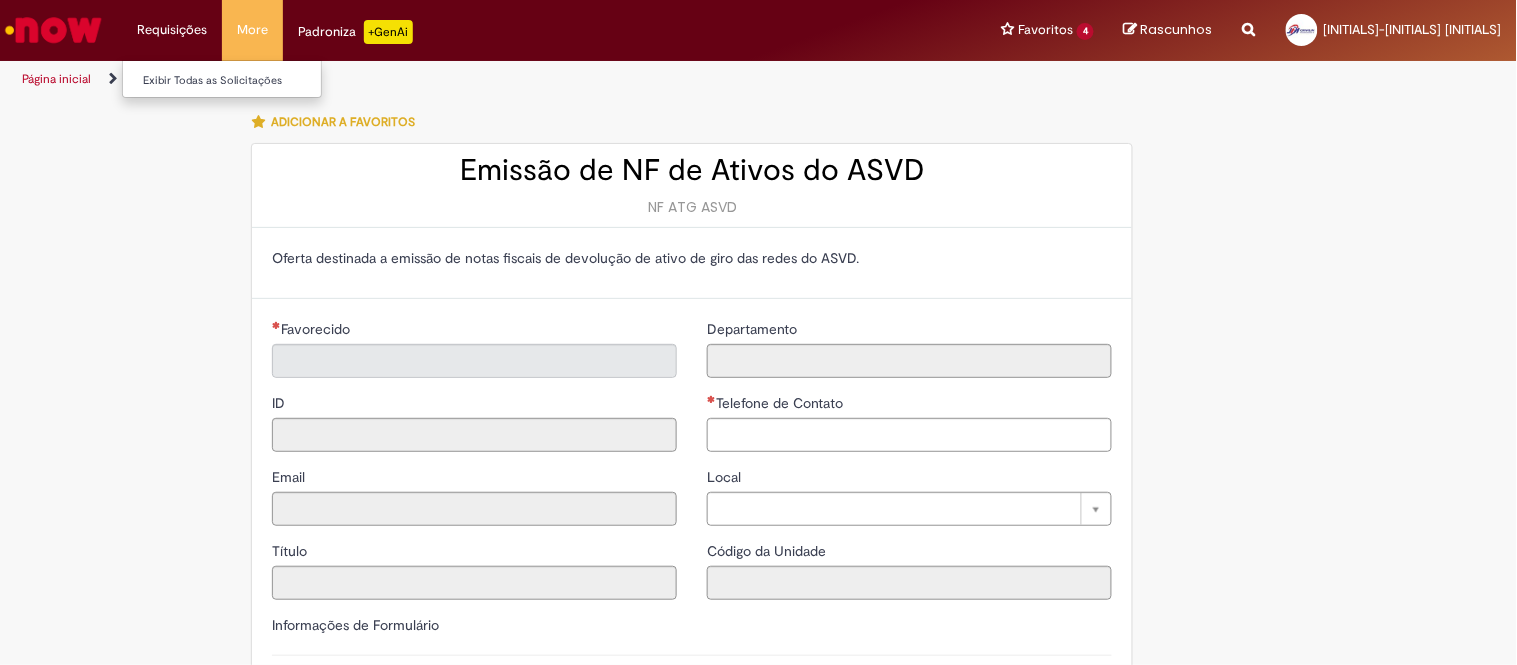 type on "**********" 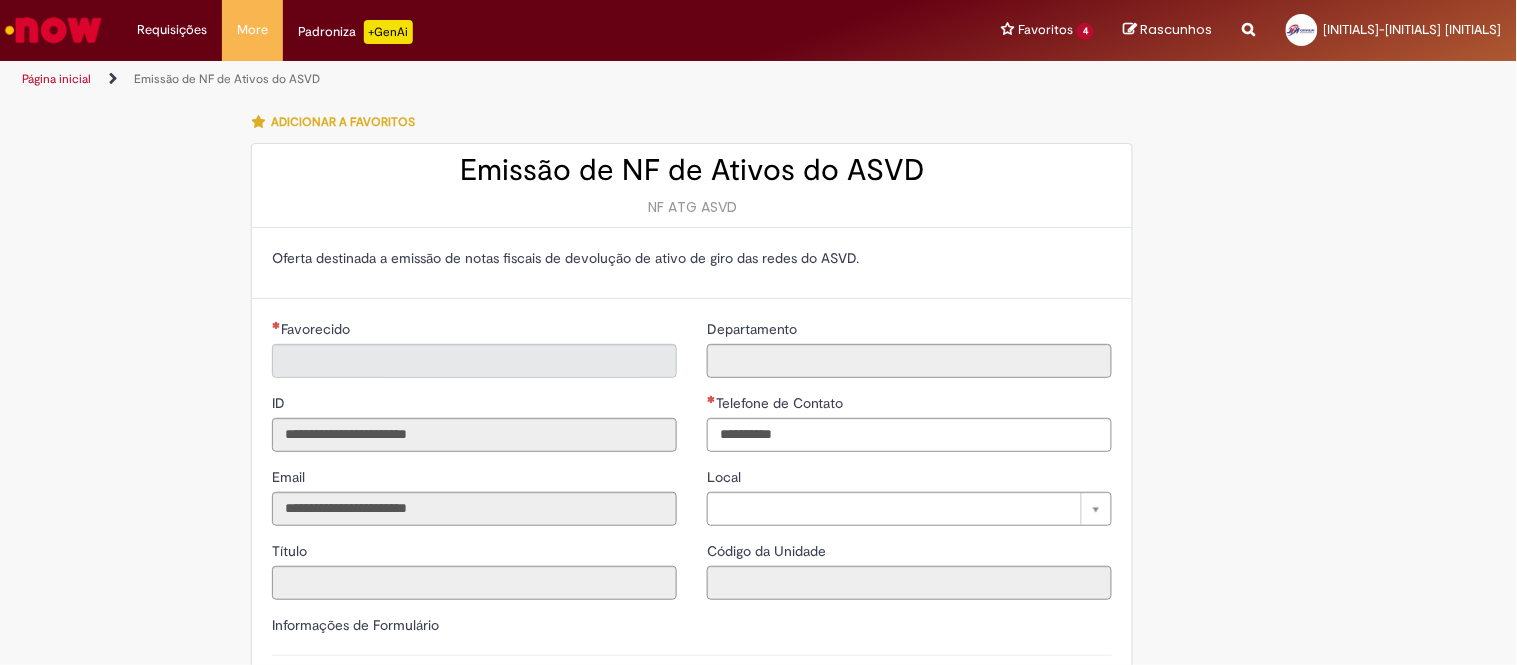 type on "**********" 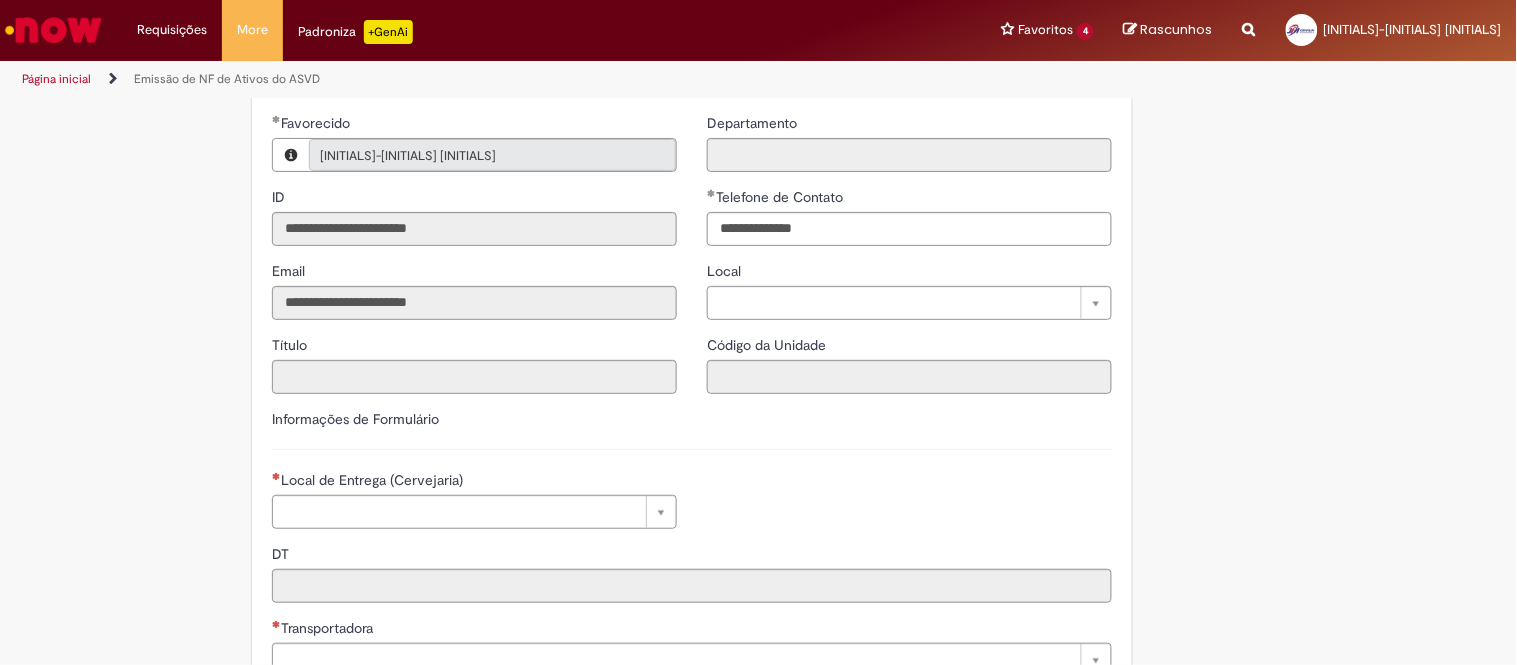scroll, scrollTop: 222, scrollLeft: 0, axis: vertical 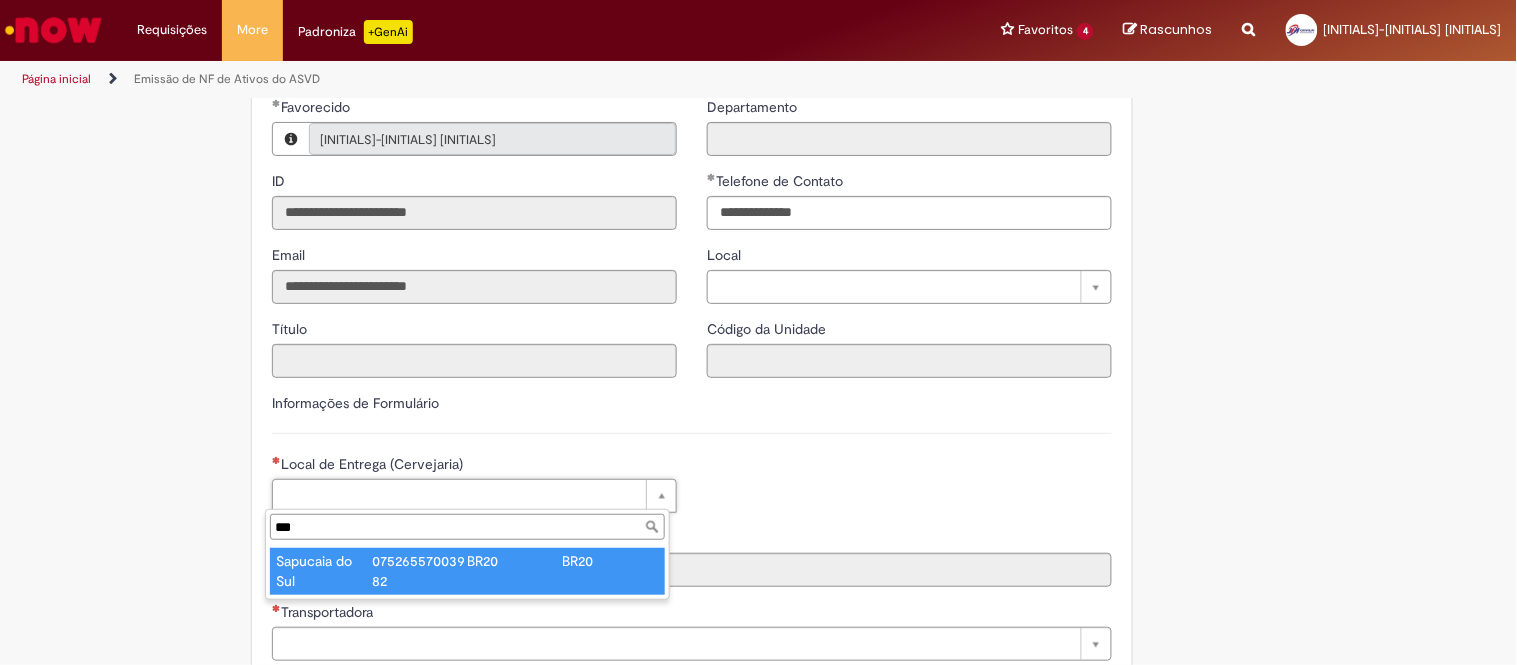 type on "***" 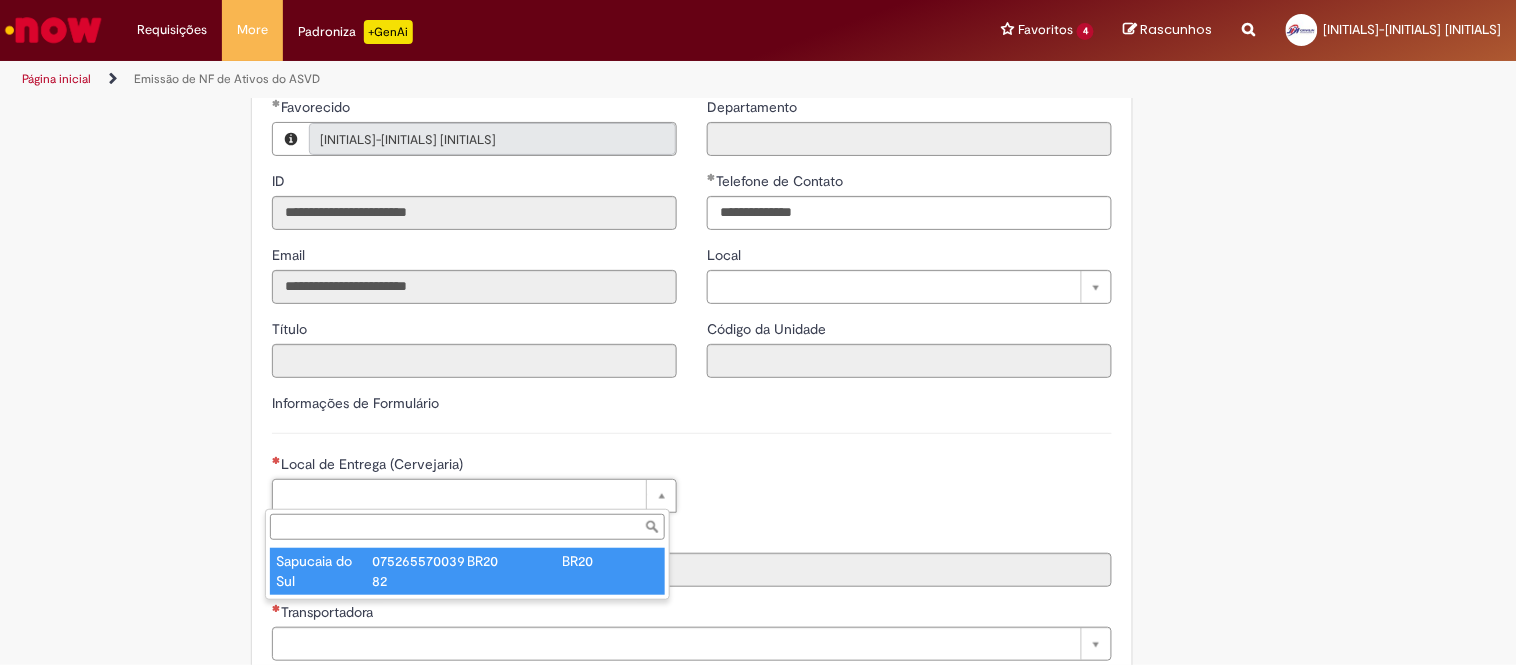 type on "****" 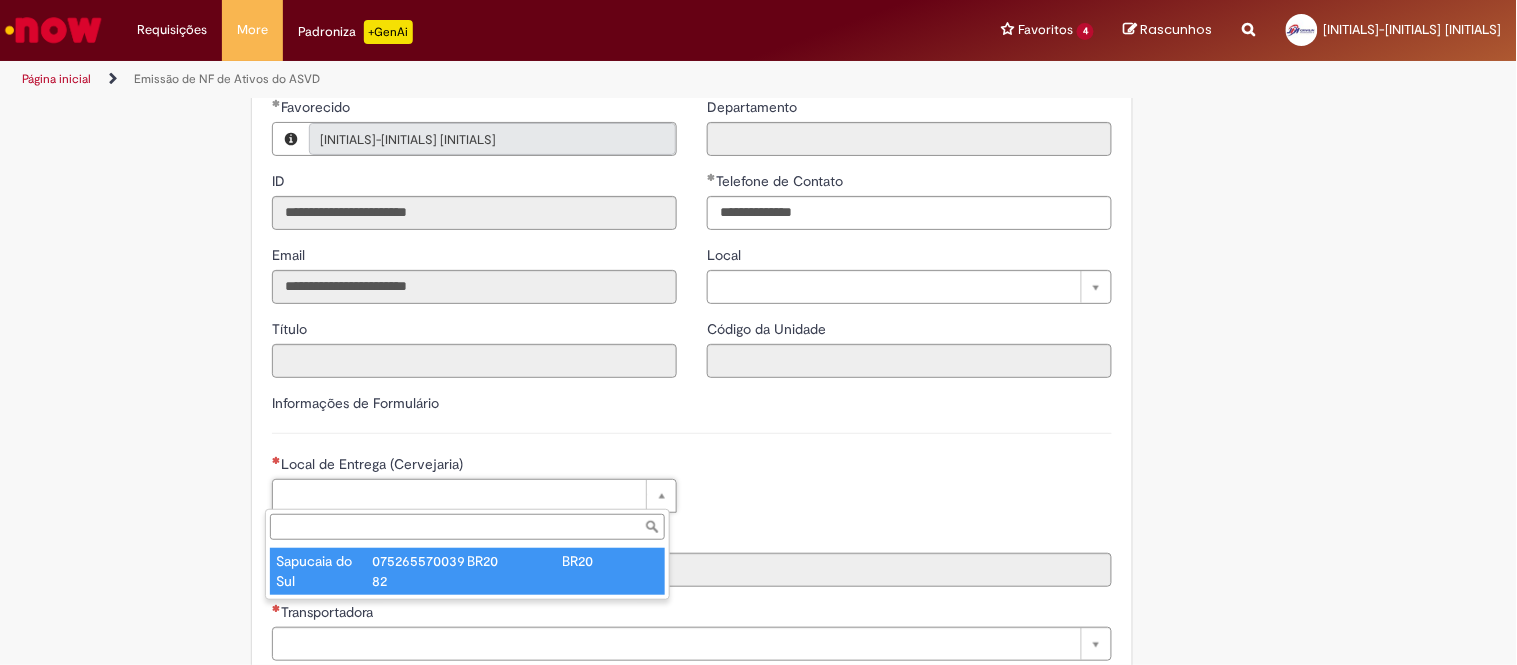 type on "**********" 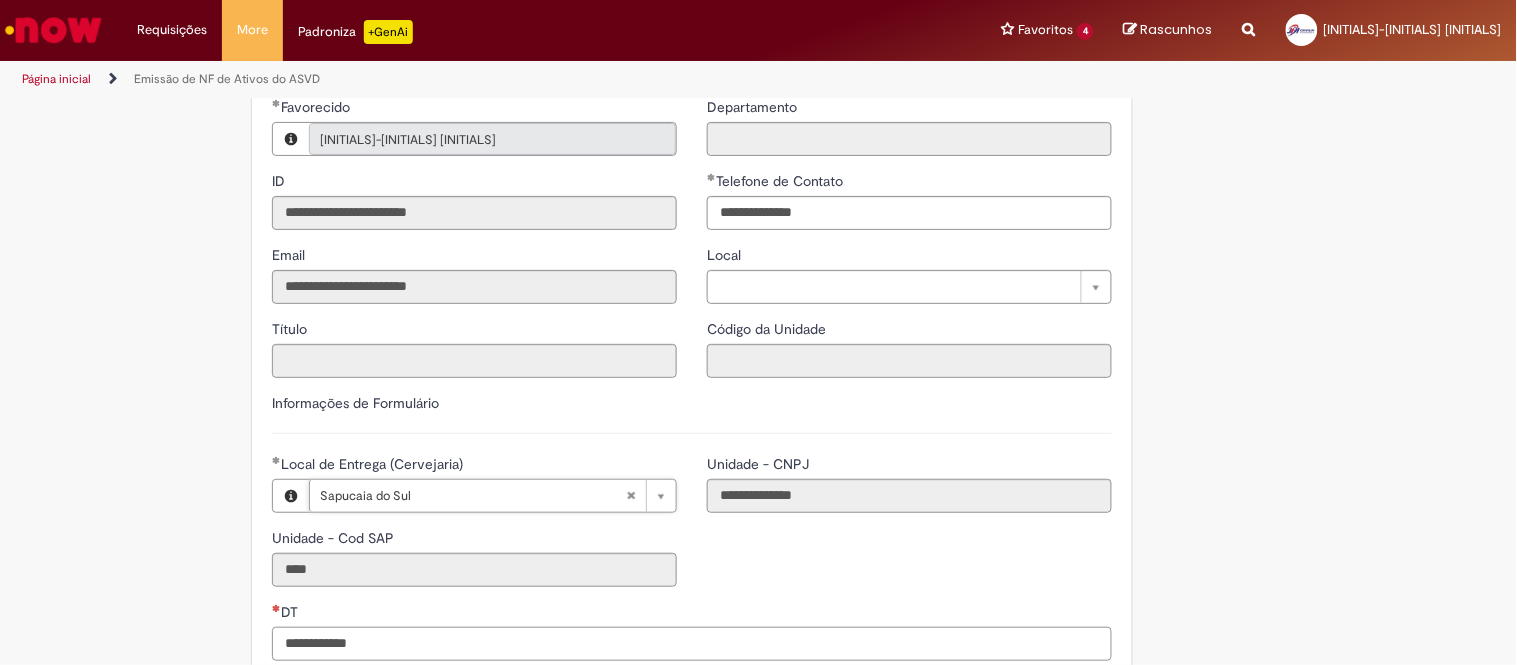 click on "DT" at bounding box center [692, 644] 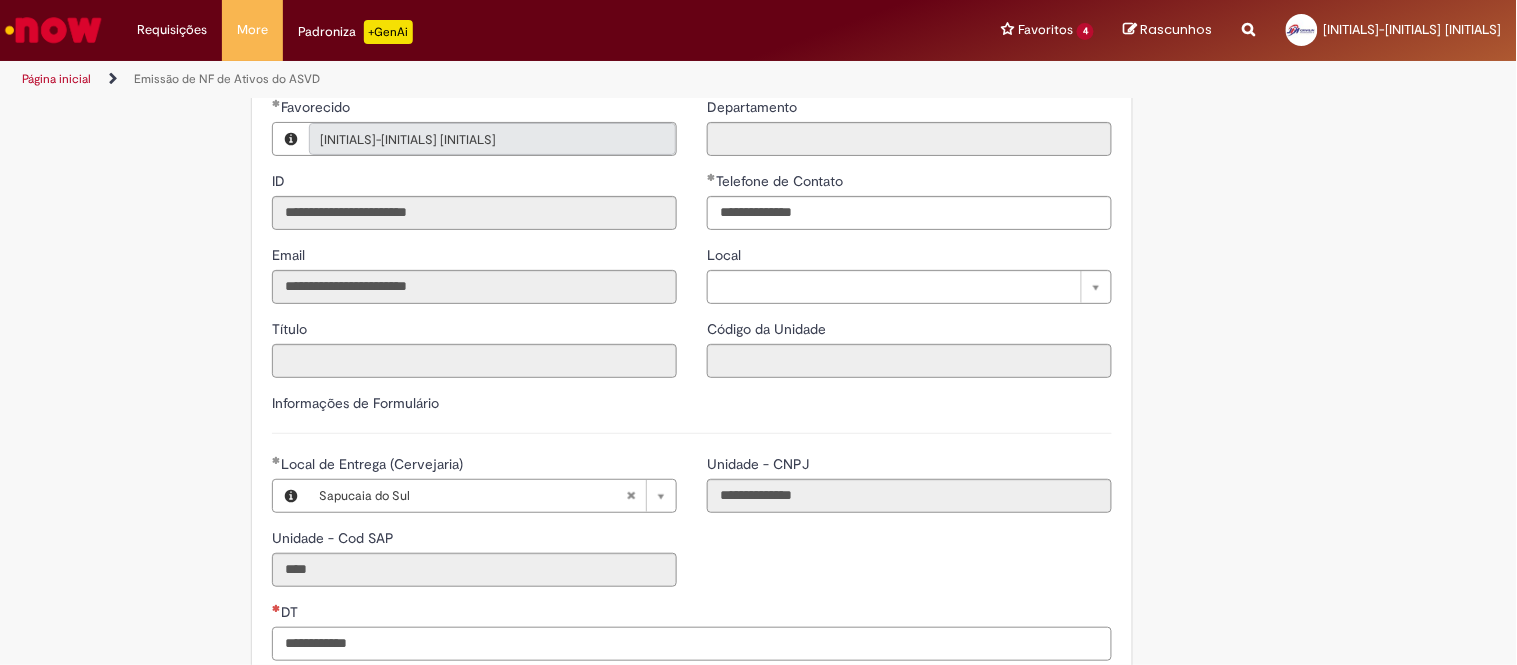 paste on "**********" 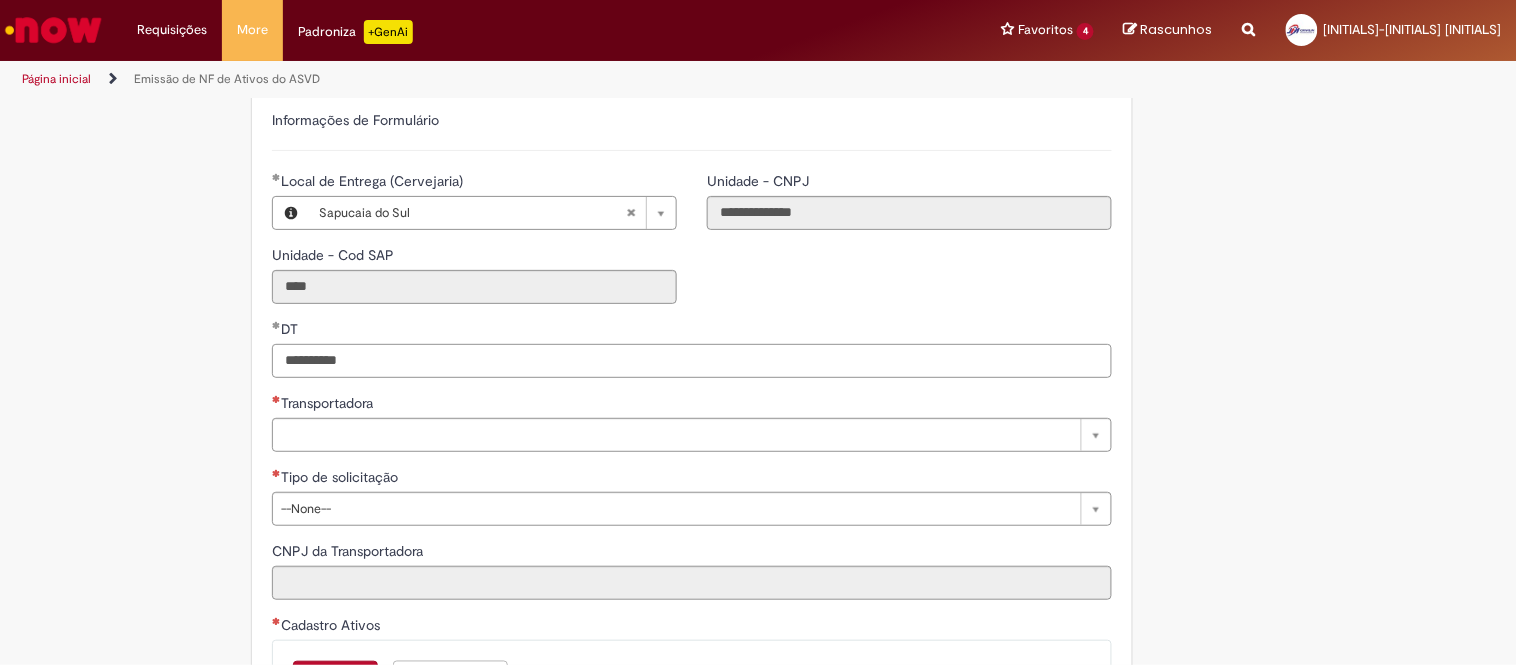 scroll, scrollTop: 555, scrollLeft: 0, axis: vertical 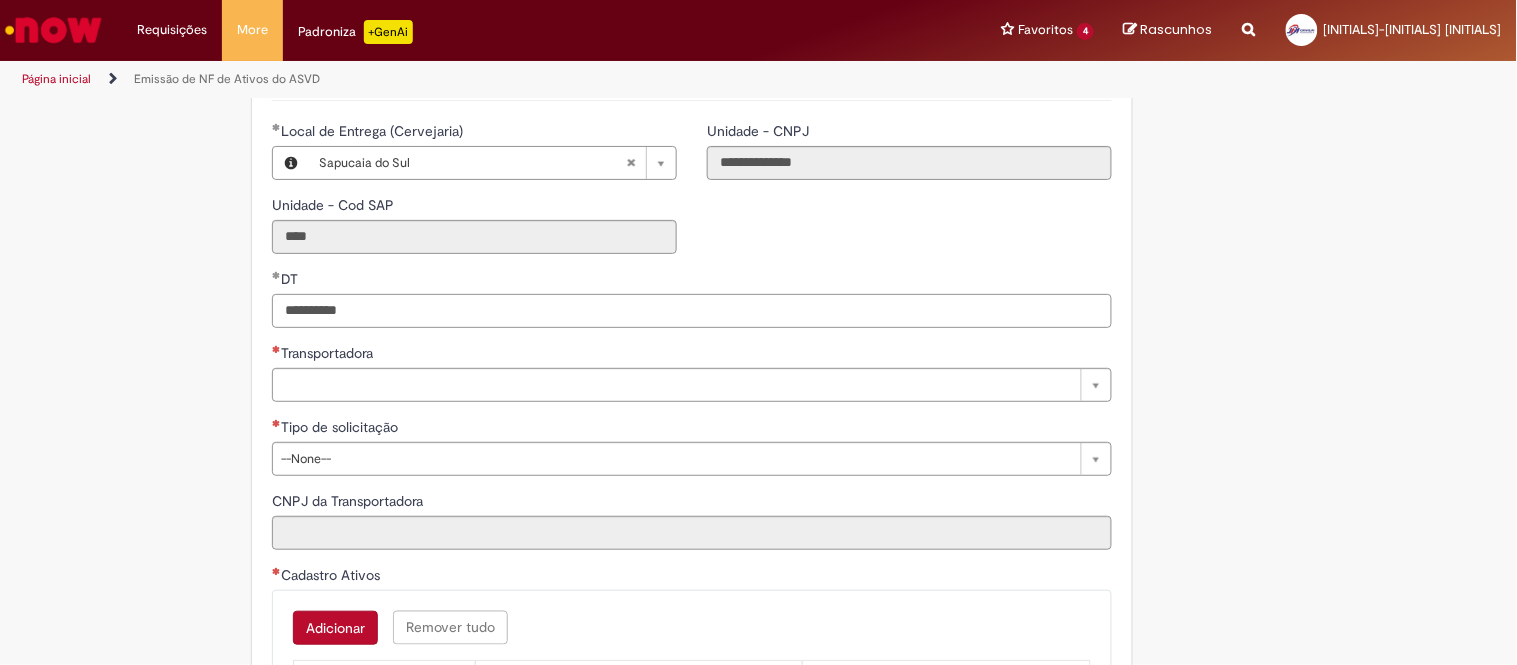 type on "**********" 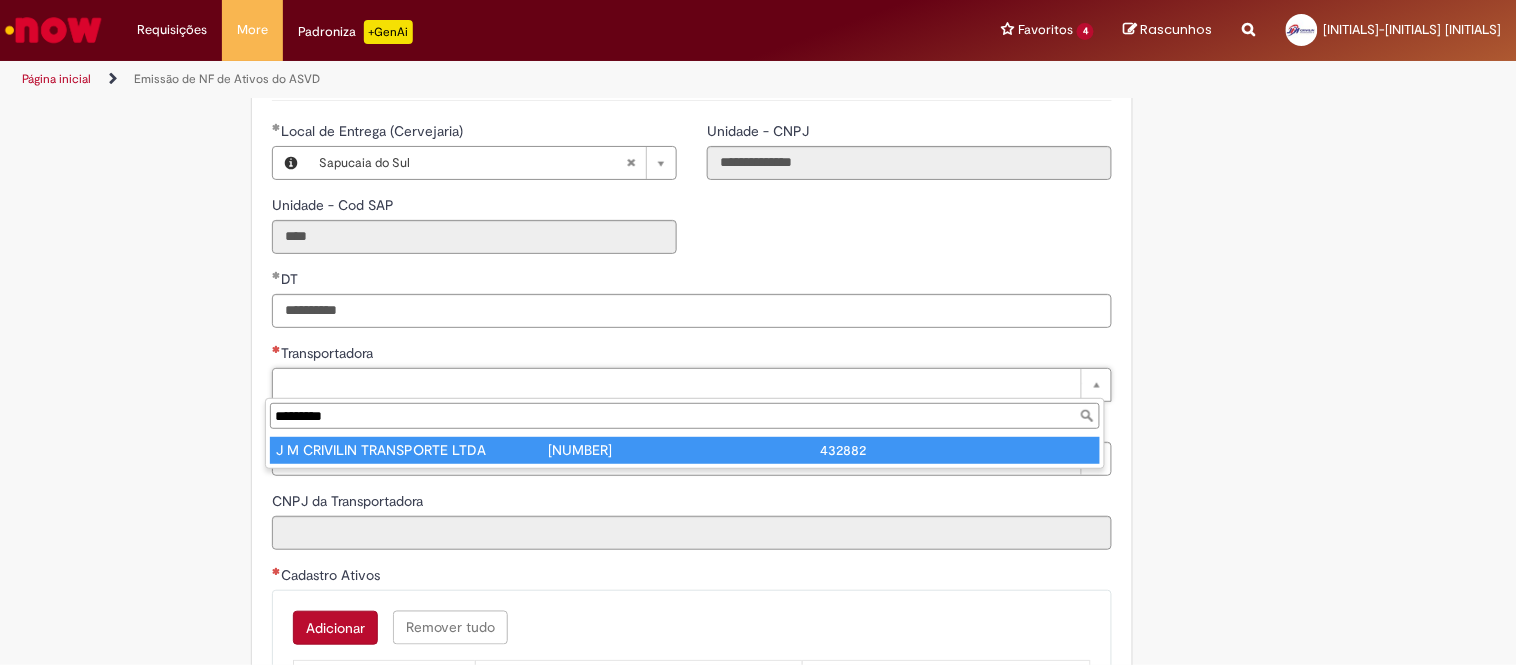 type on "*********" 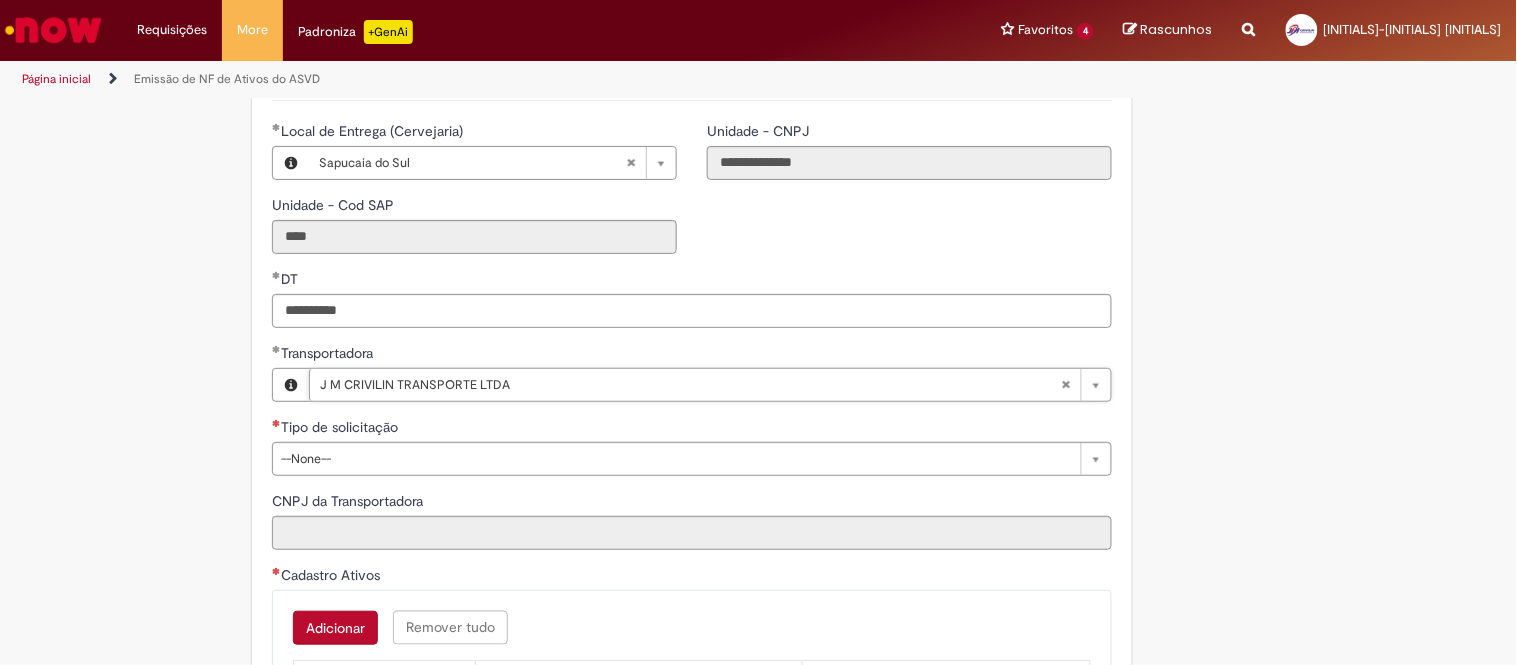 type on "**********" 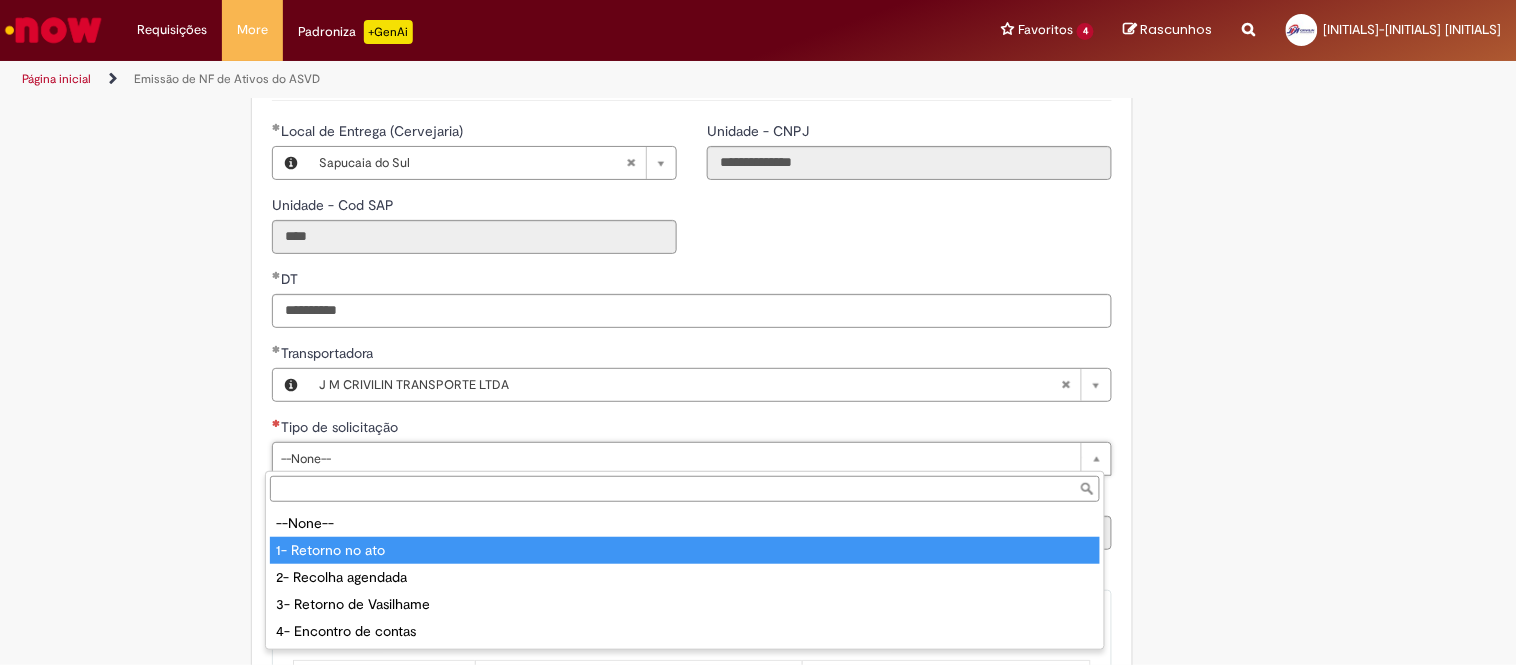 type on "**********" 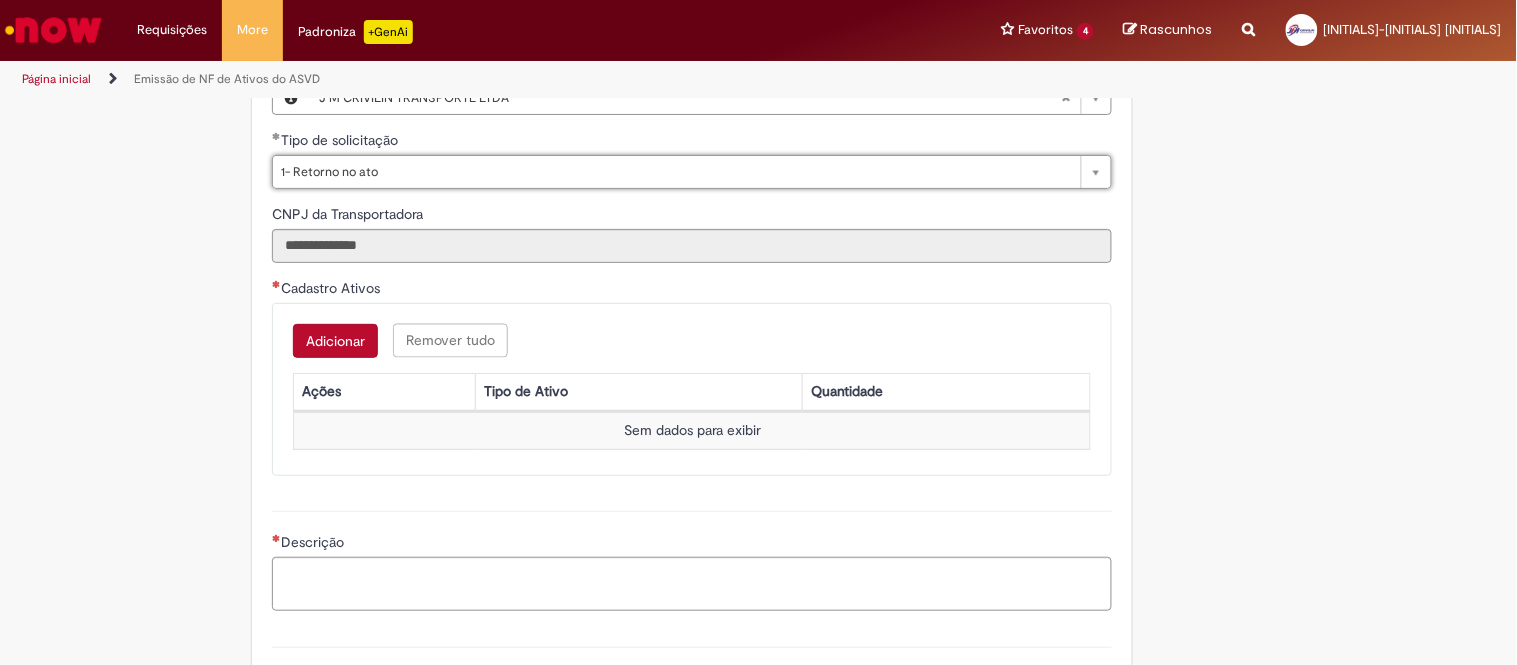 scroll, scrollTop: 888, scrollLeft: 0, axis: vertical 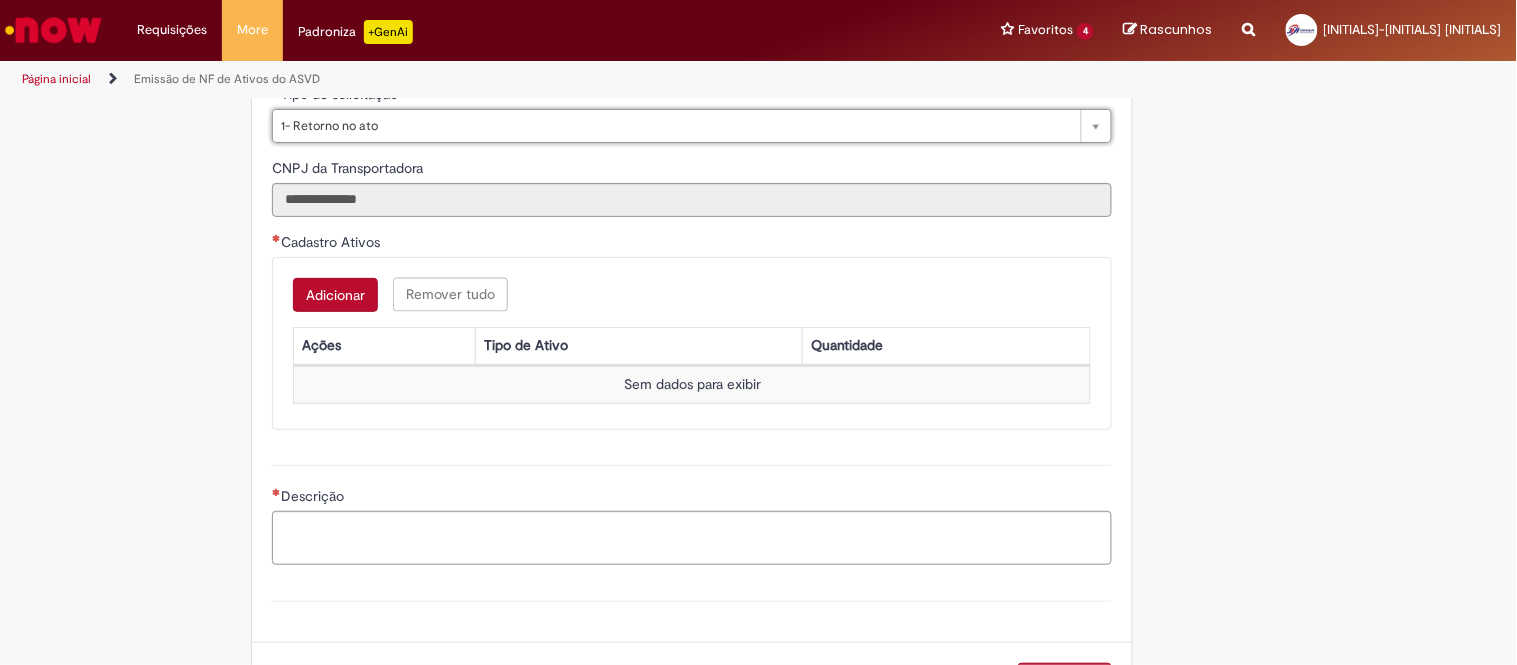 click on "Adicionar" at bounding box center [335, 295] 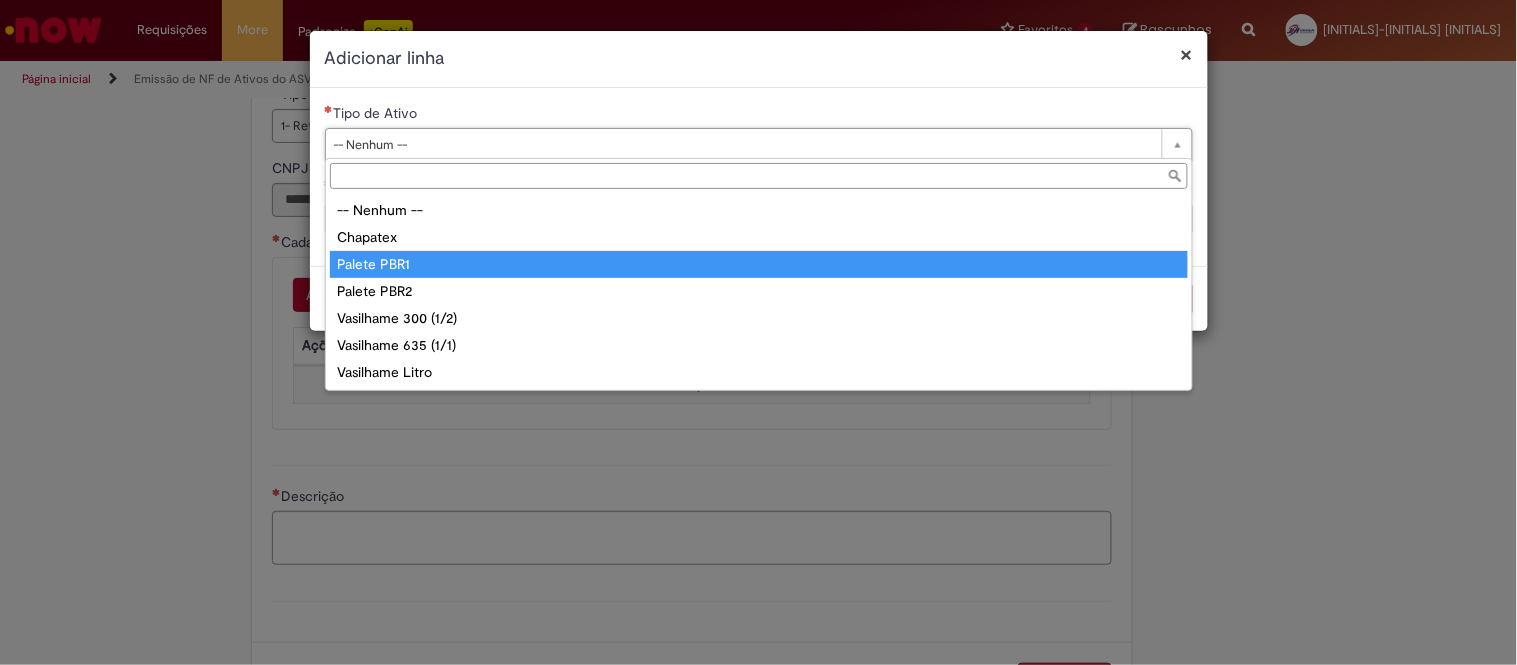 type on "**********" 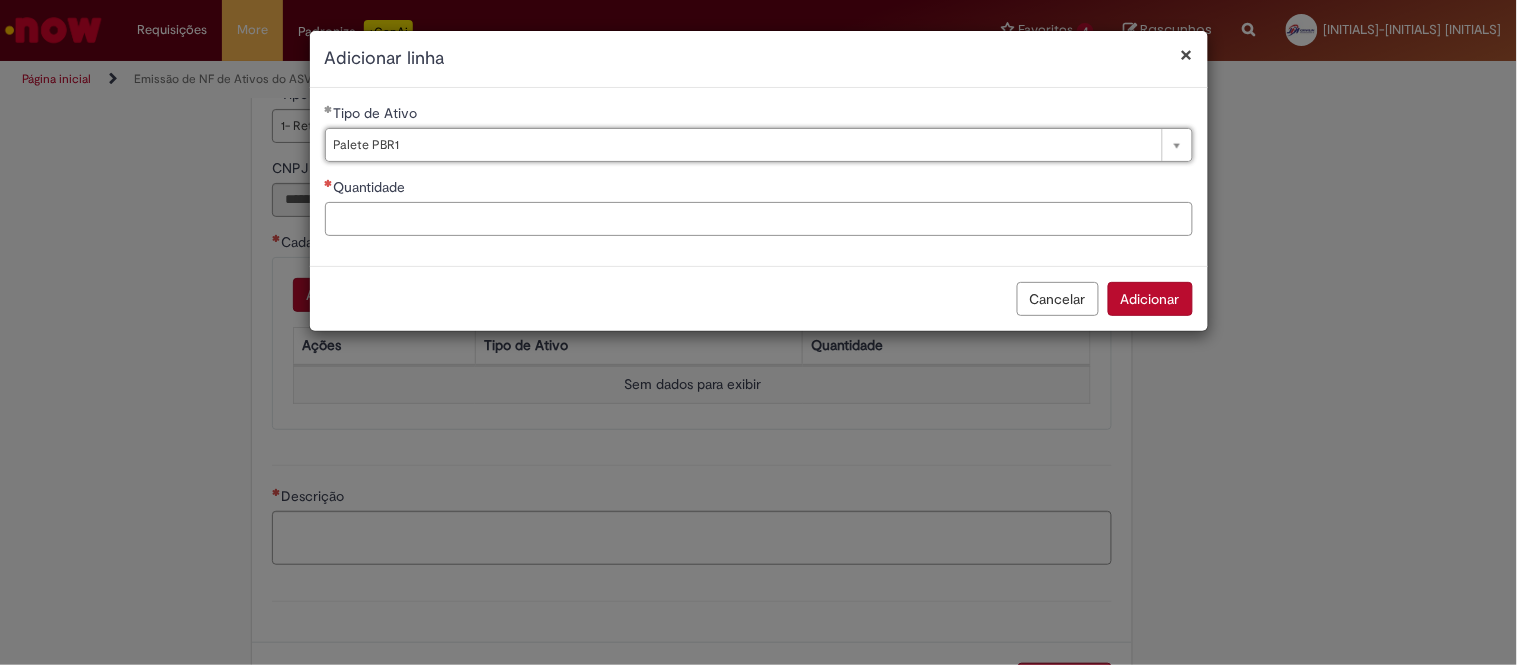 click on "Quantidade" at bounding box center (759, 219) 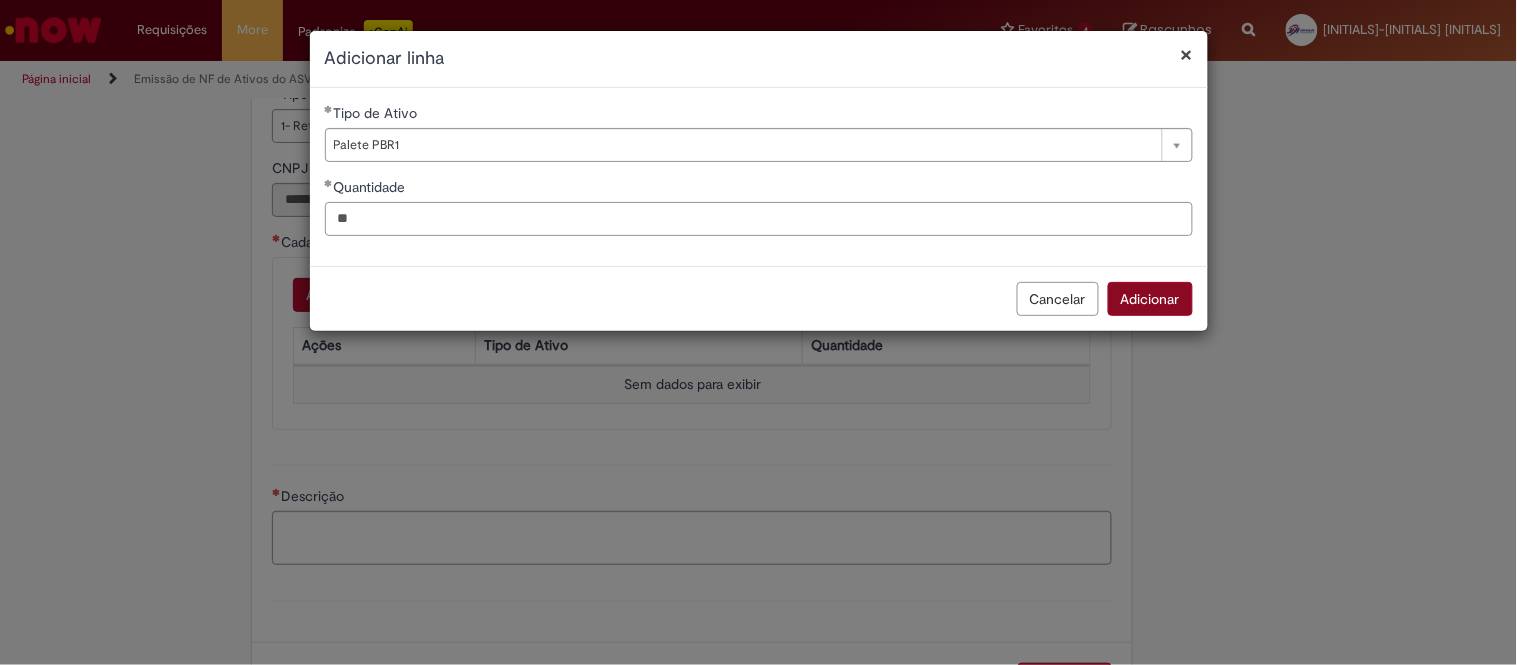 type on "**" 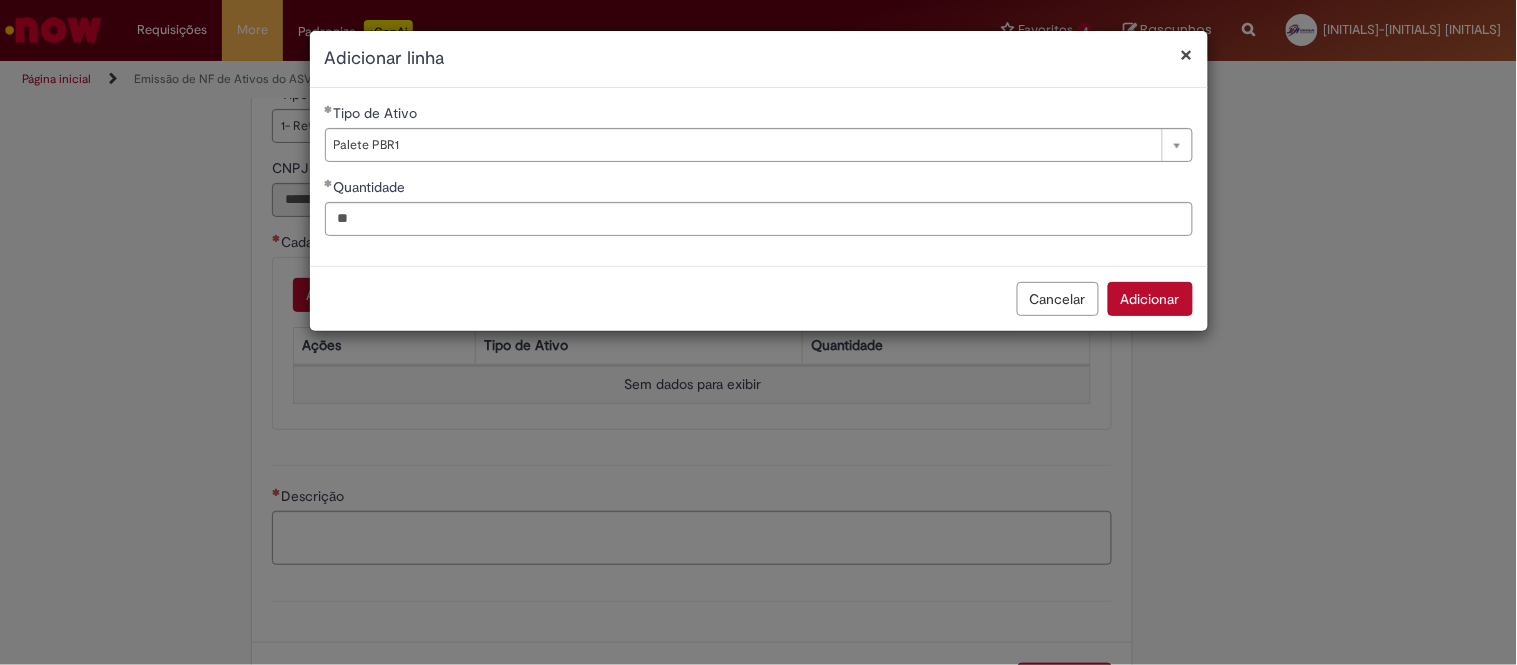 click on "Adicionar" at bounding box center [1150, 299] 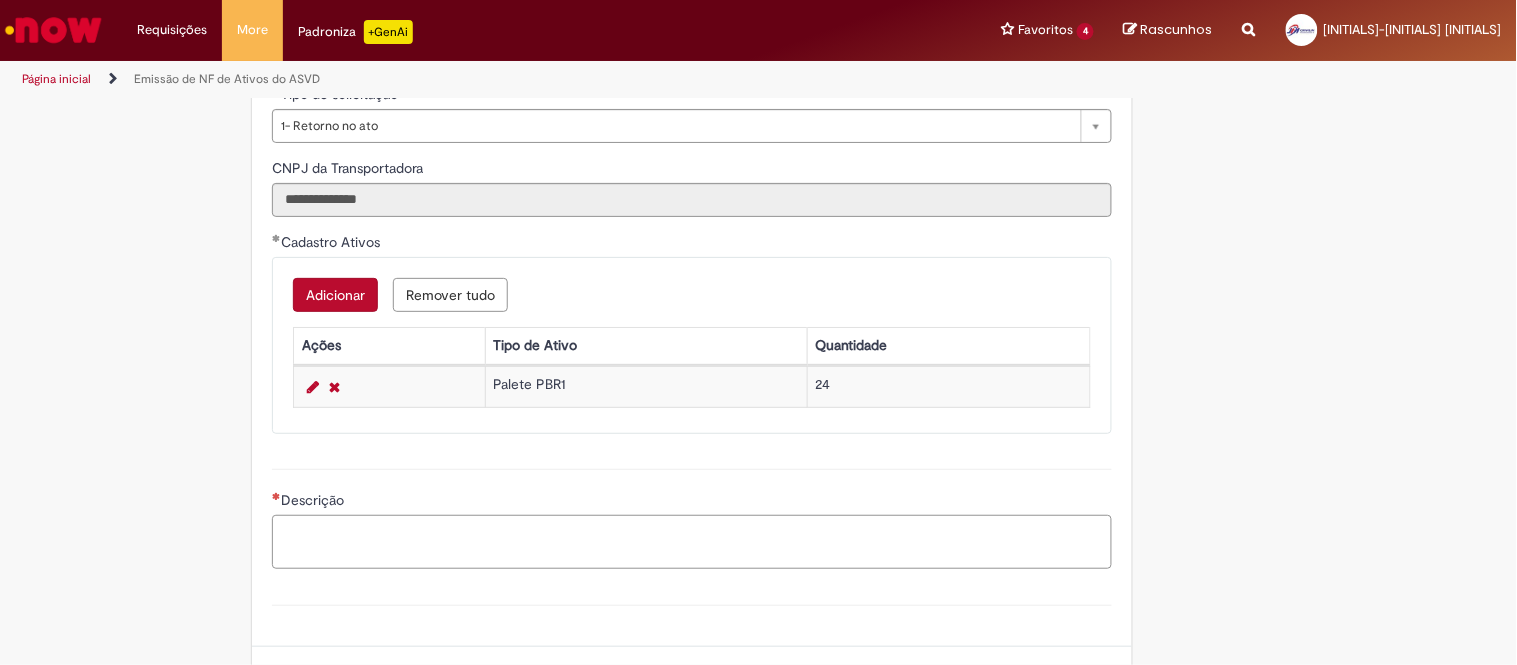 click on "Descrição" at bounding box center [692, 542] 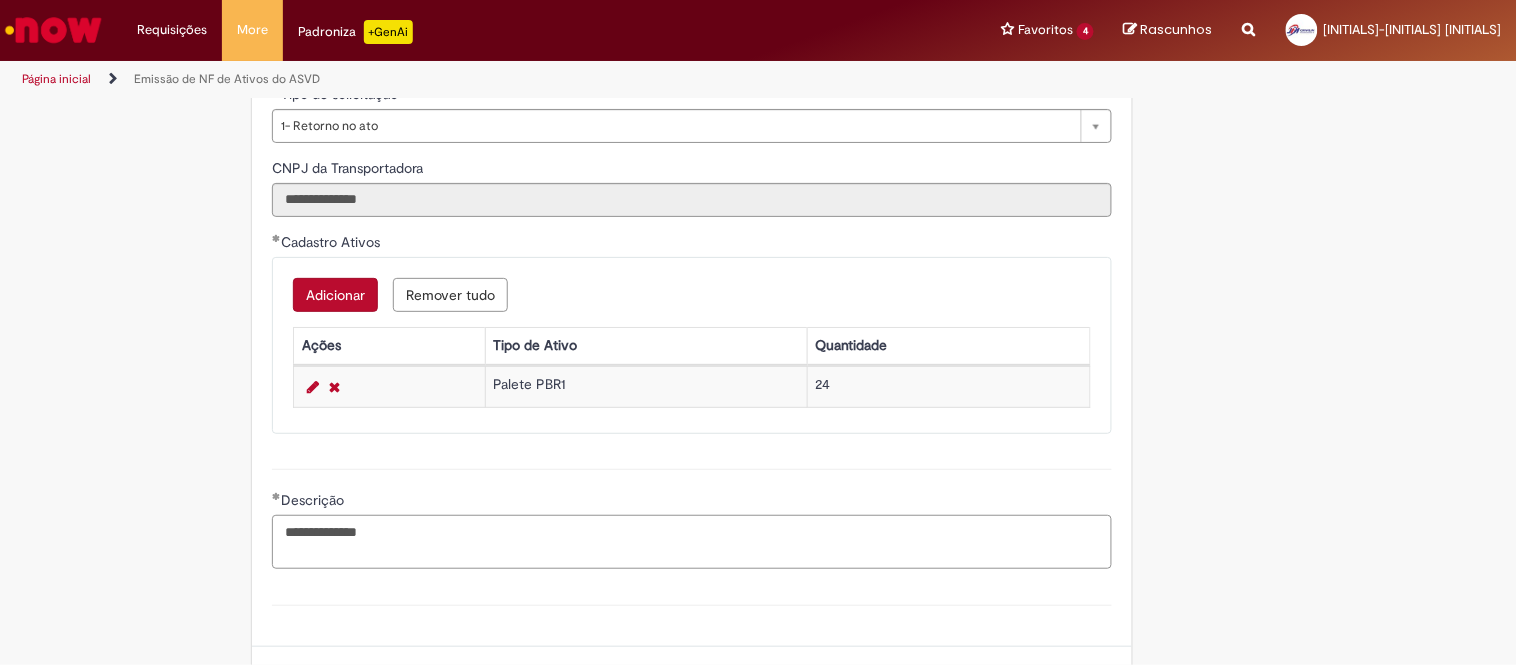 paste on "**********" 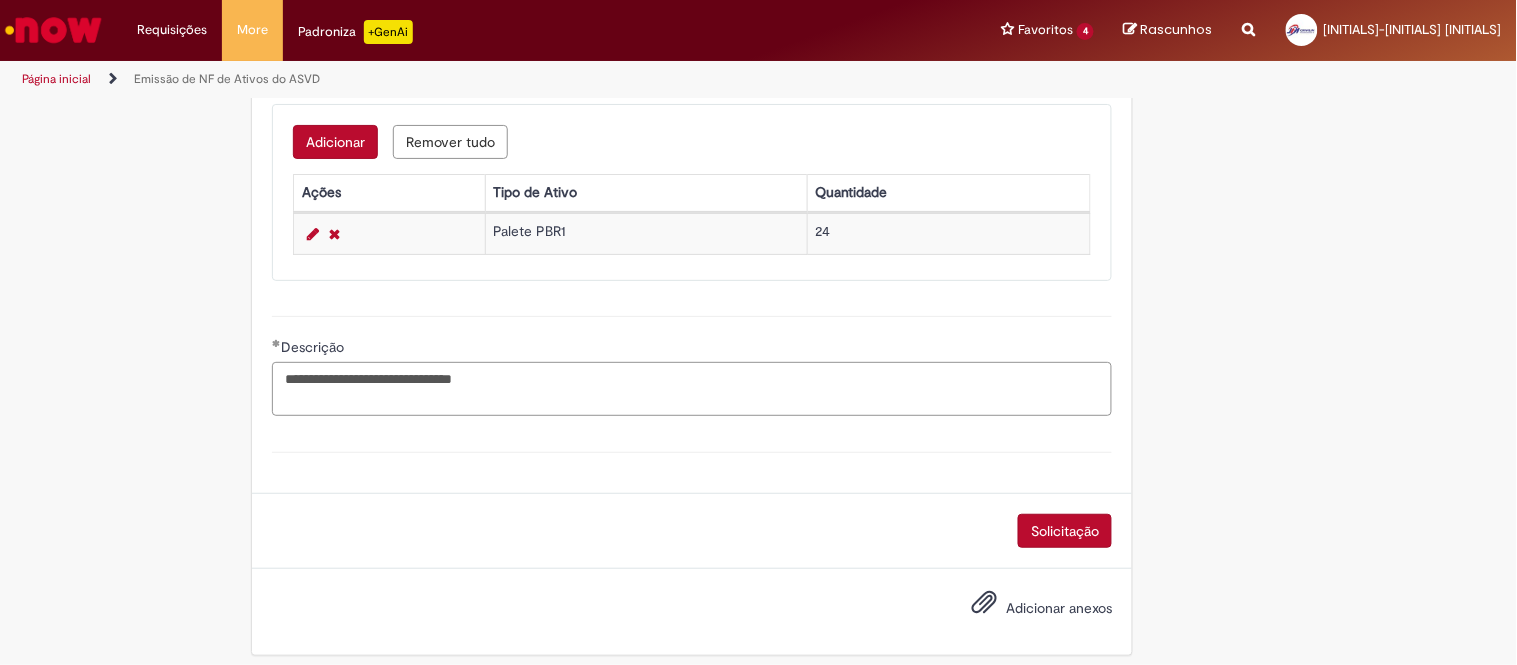 scroll, scrollTop: 1054, scrollLeft: 0, axis: vertical 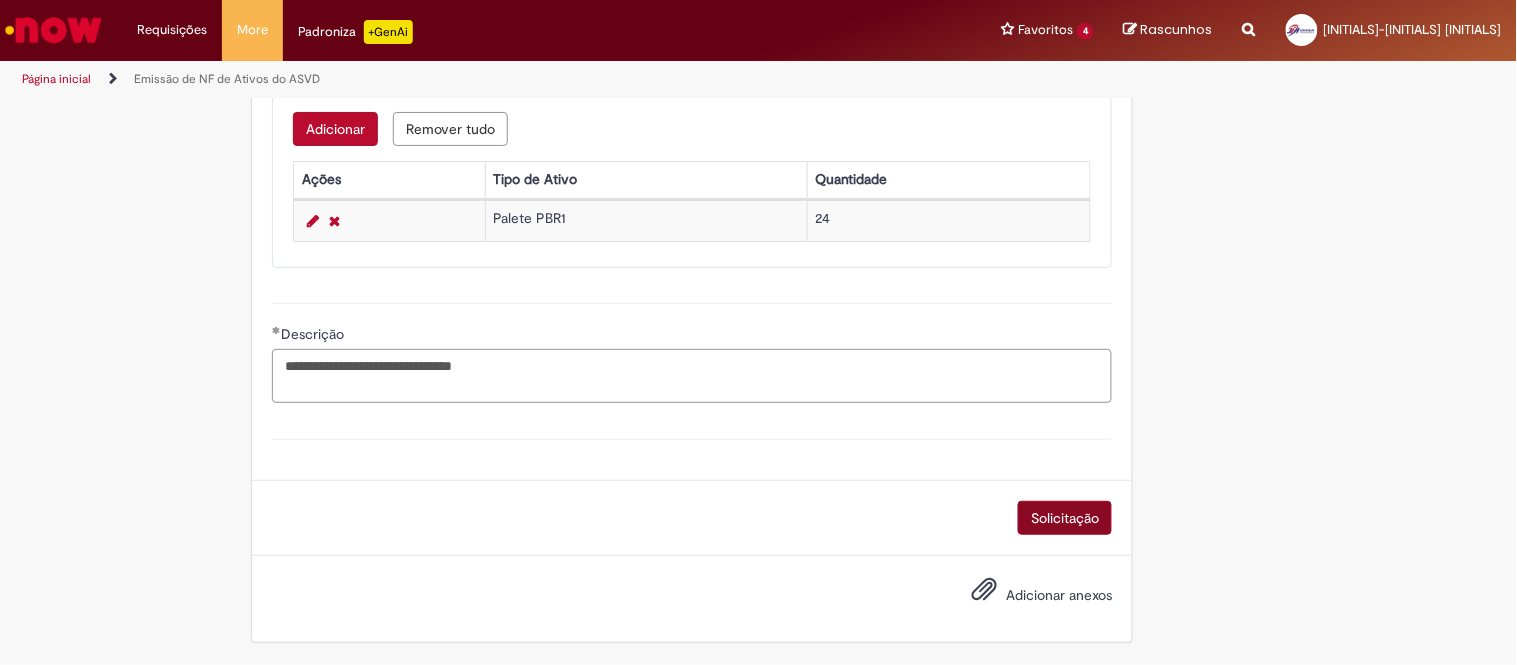 type on "**********" 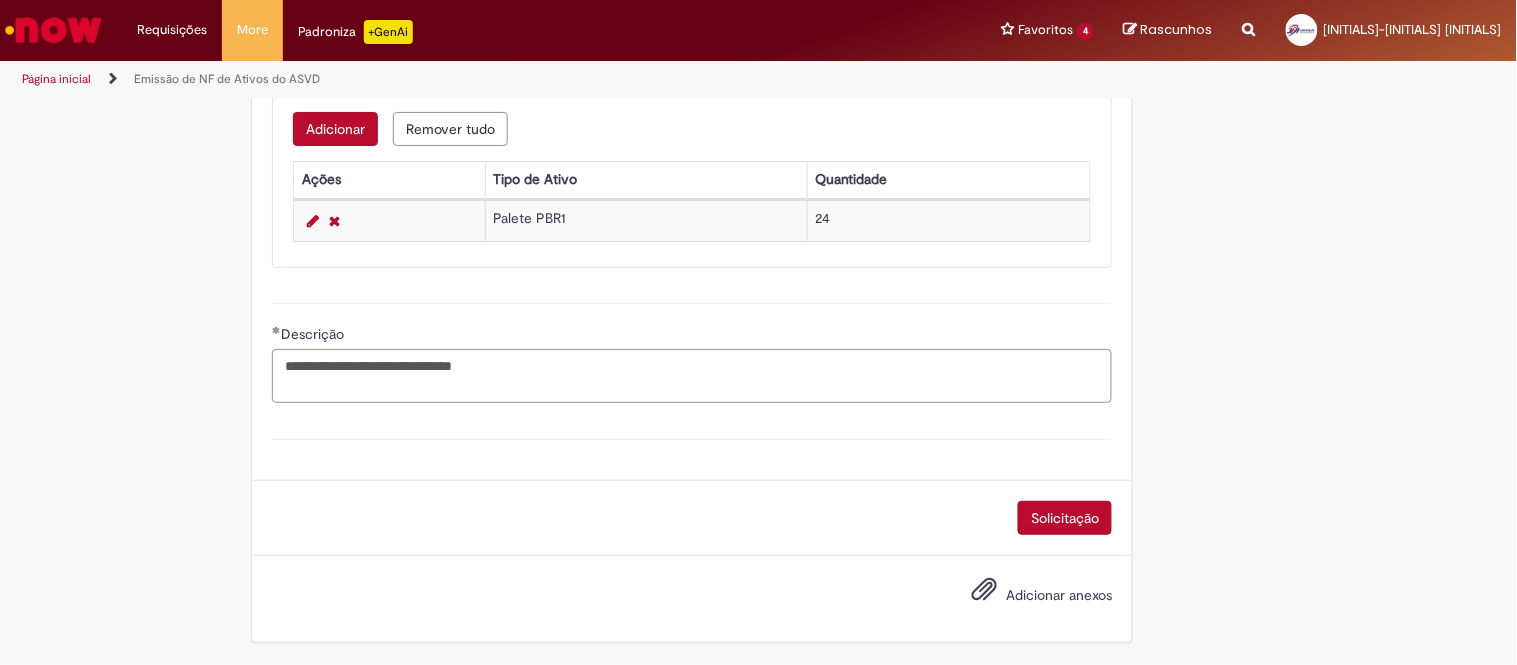 click on "Solicitação" at bounding box center (1065, 518) 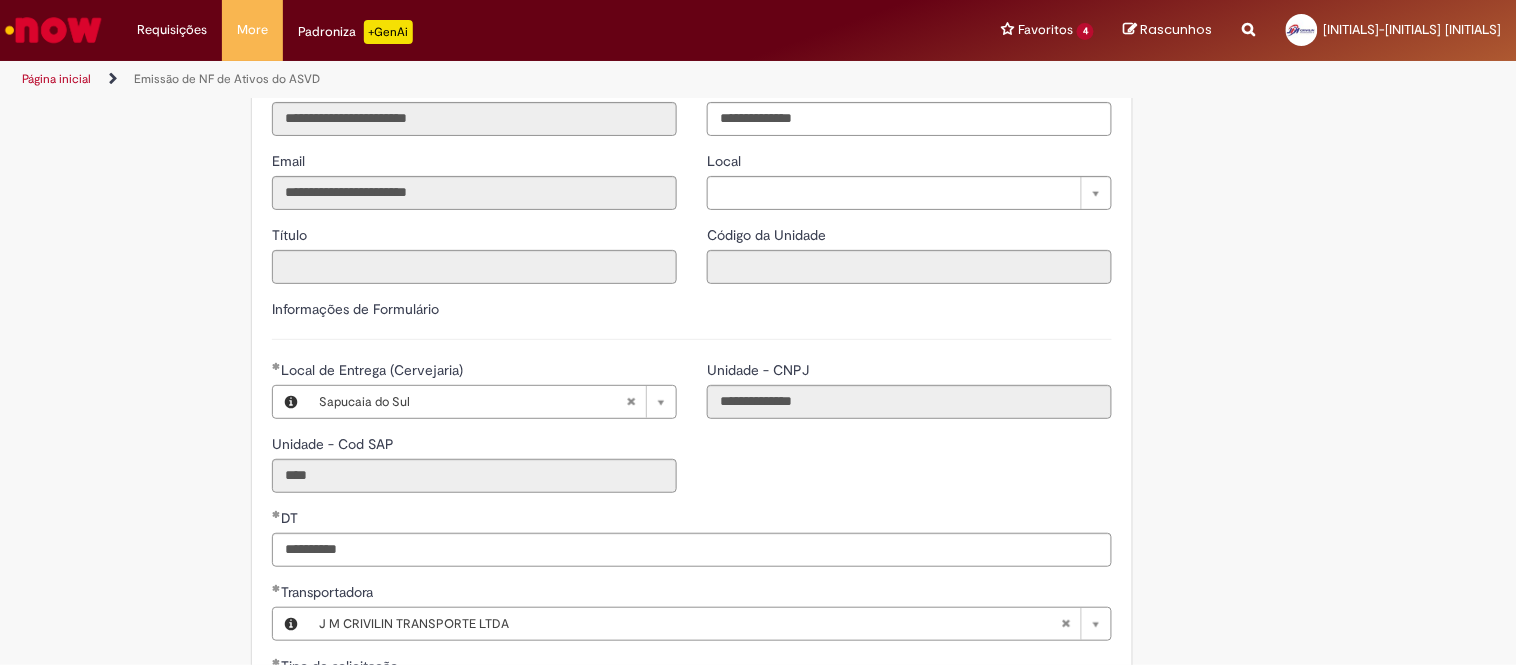 scroll, scrollTop: 231, scrollLeft: 0, axis: vertical 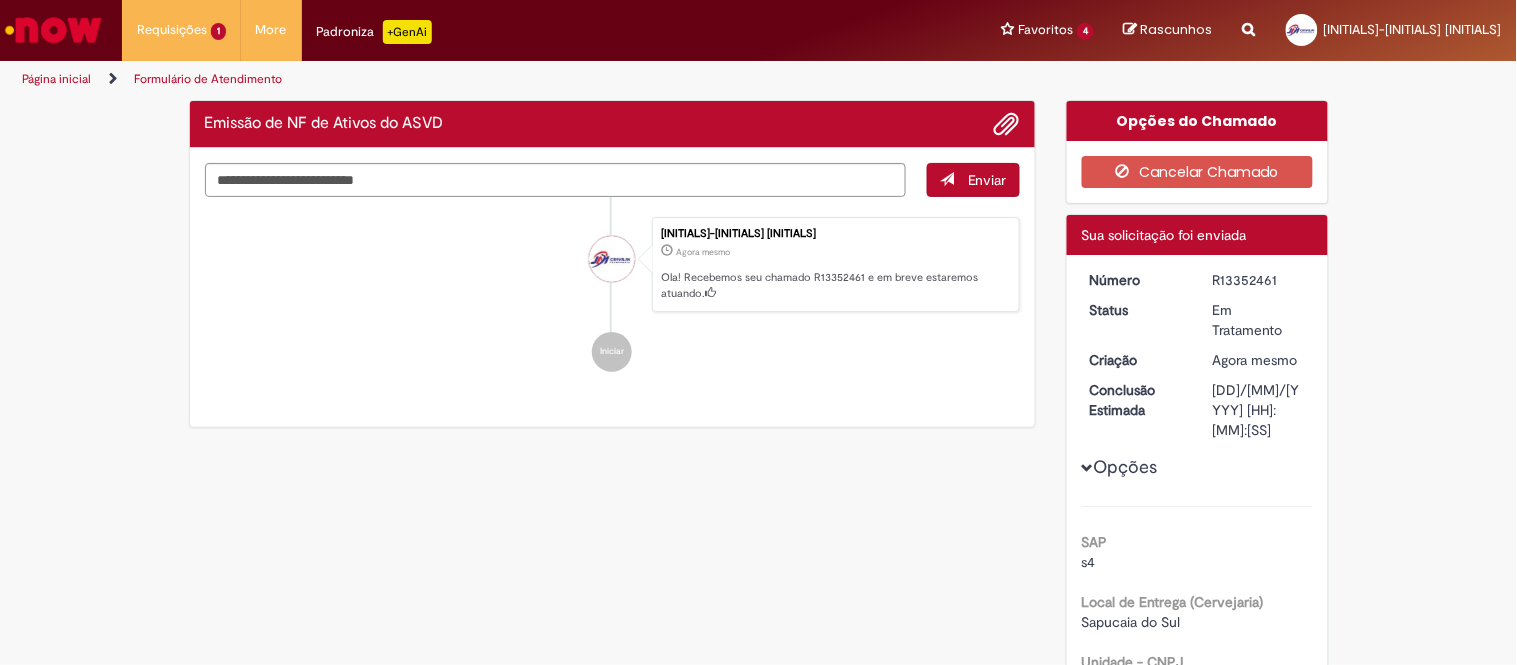 click on "R13352461" at bounding box center (1259, 280) 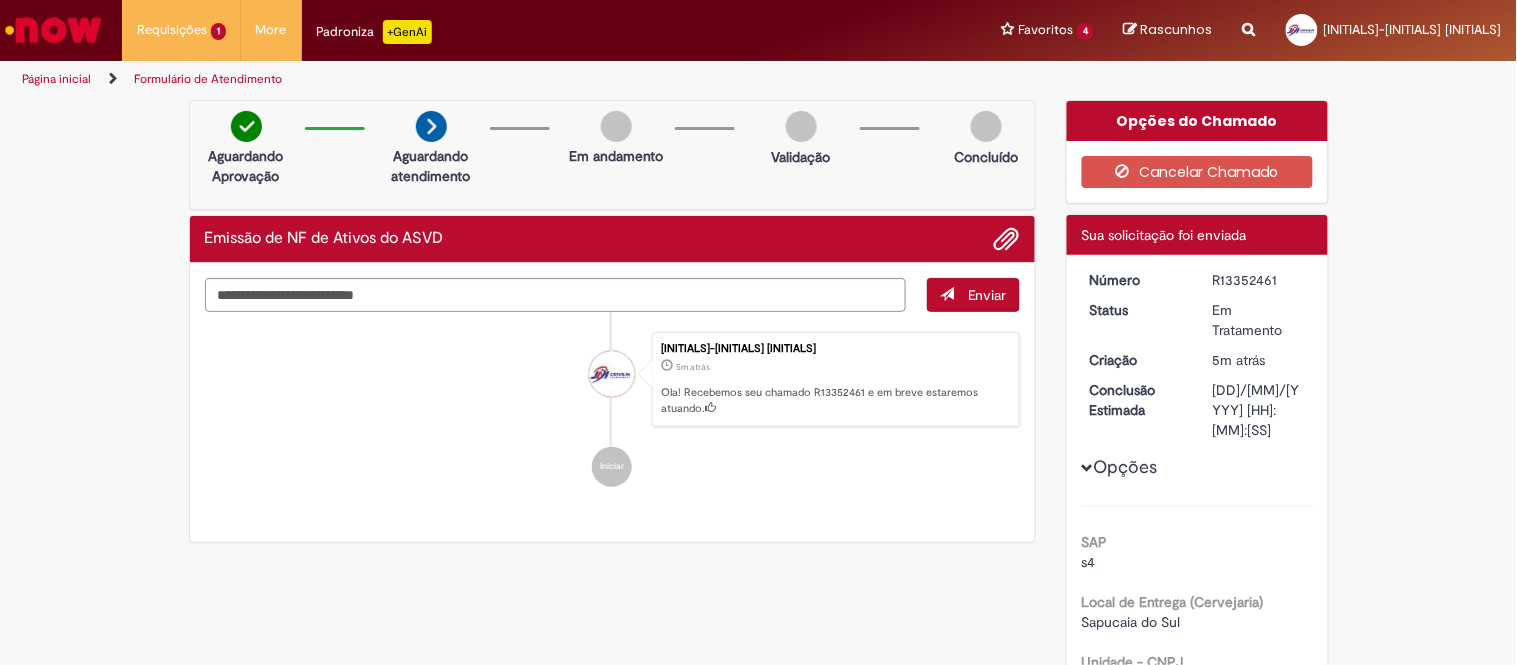 click on "[INITIALS]-[INITIALS]
5m atrás 5 minutos atrás
Ola! Recebemos seu chamado R13352461 e em breve estaremos atuando." at bounding box center (613, 380) 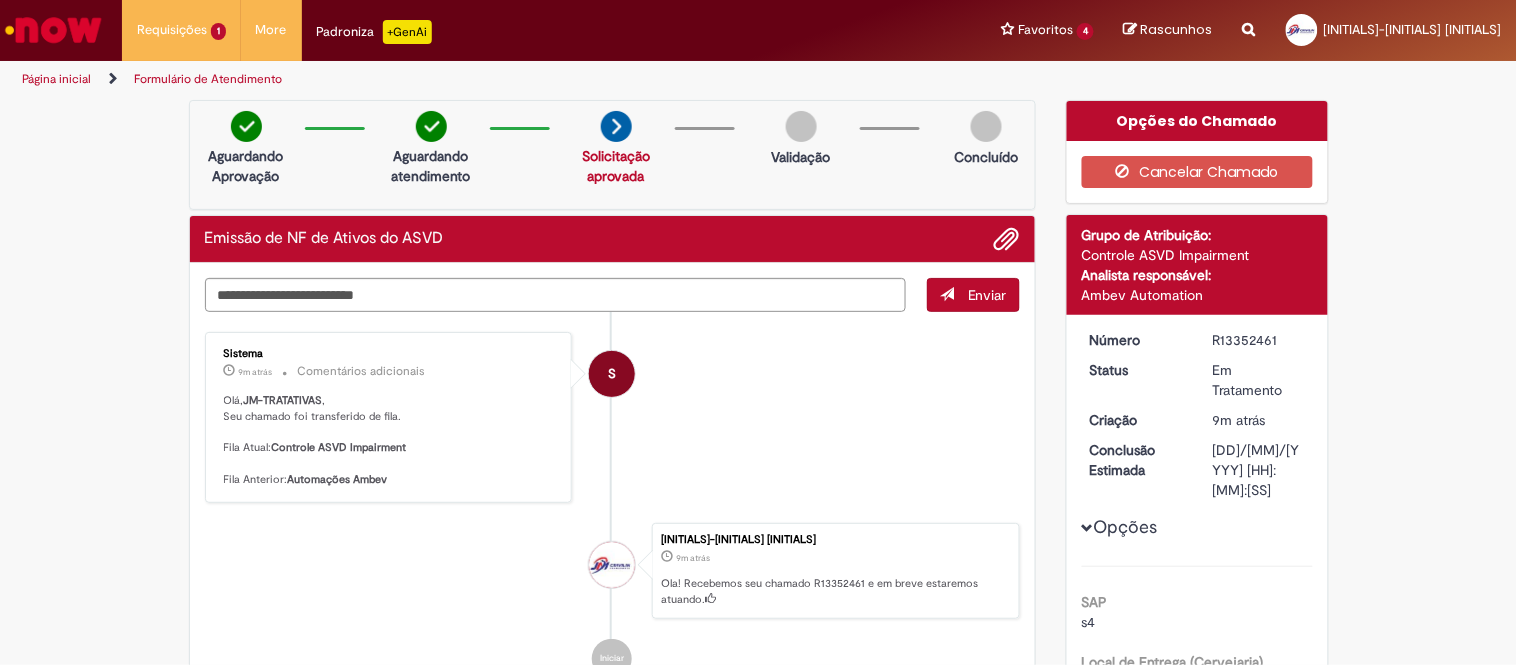 click on "Sistema
9m atrás 9 minutos atrás     Comentários adicionais
Olá,  JM-TRATATIVAS ,  Seu chamado foi transferido de fila. Fila Atual:  Controle ASVD Impairment Fila Anterior:  Automações Ambev" at bounding box center [389, 417] 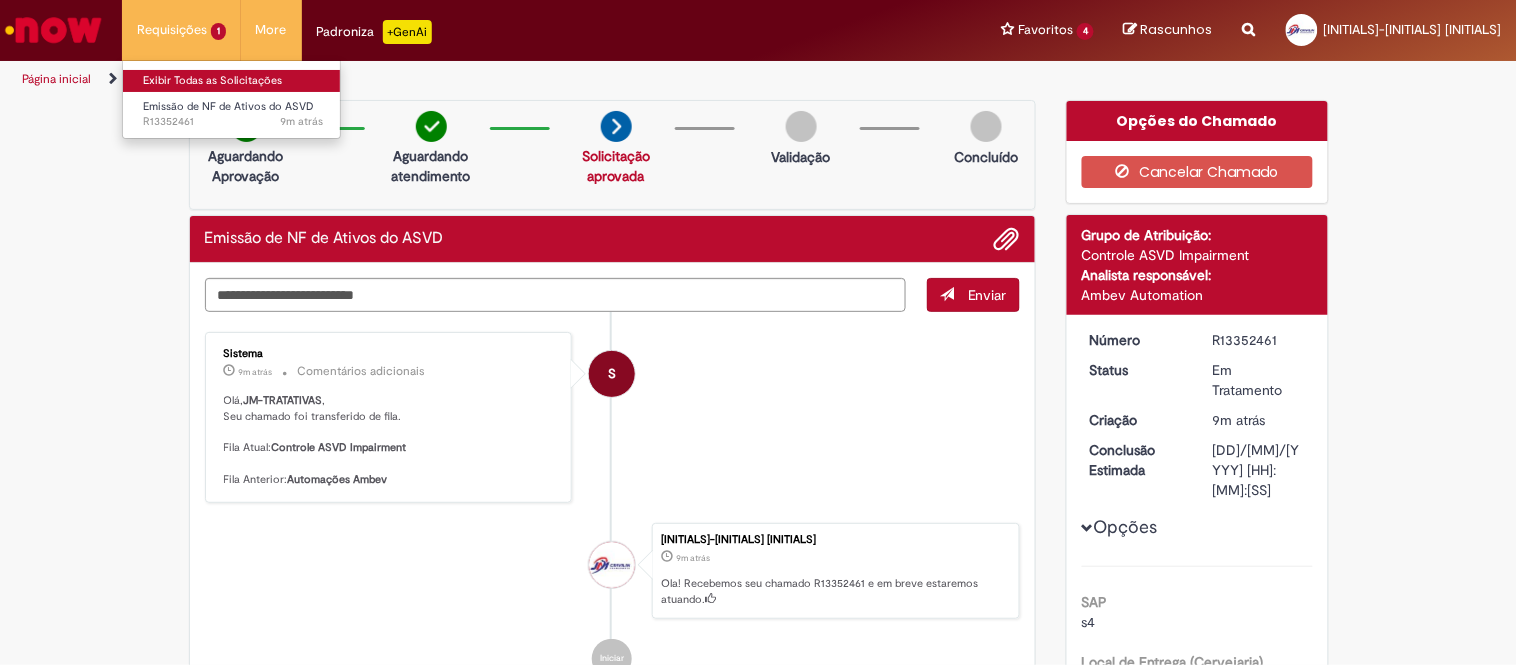 click on "Exibir Todas as Solicitações" at bounding box center [233, 81] 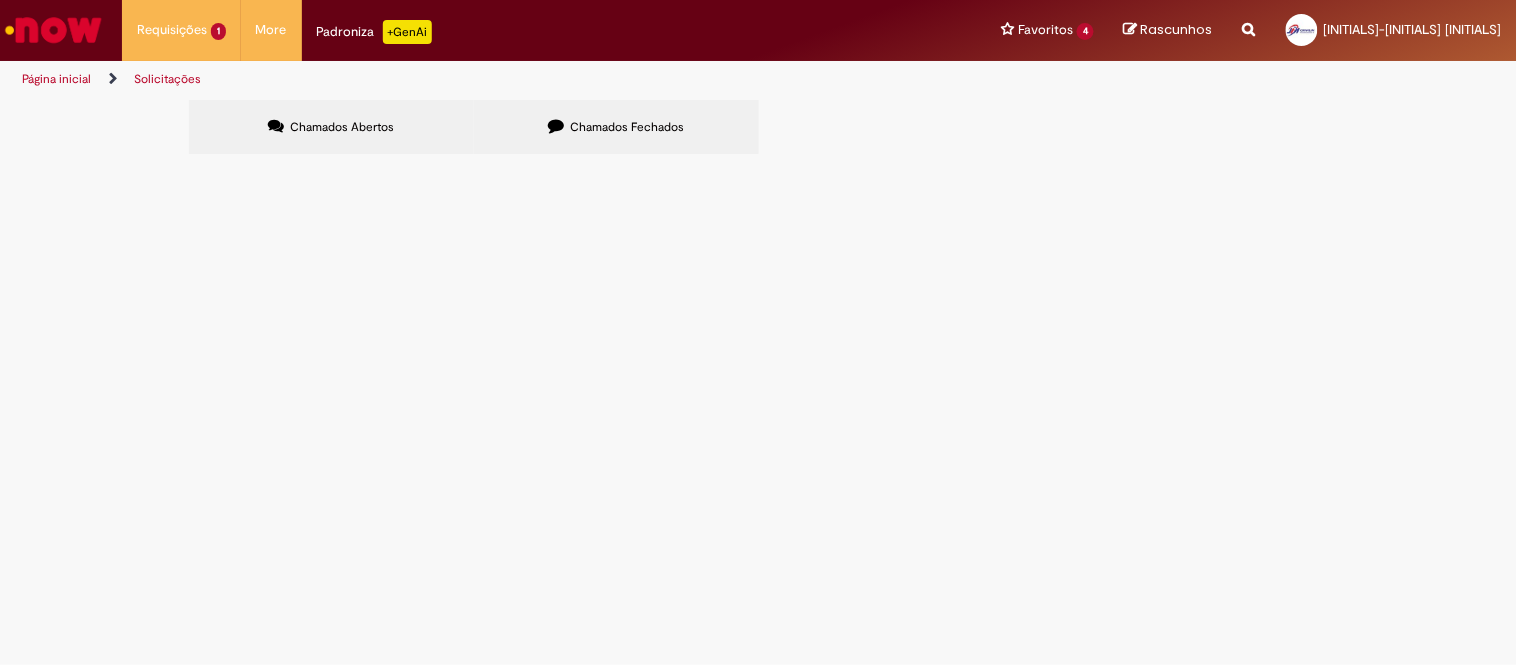 click on "Chamados Fechados" at bounding box center [627, 127] 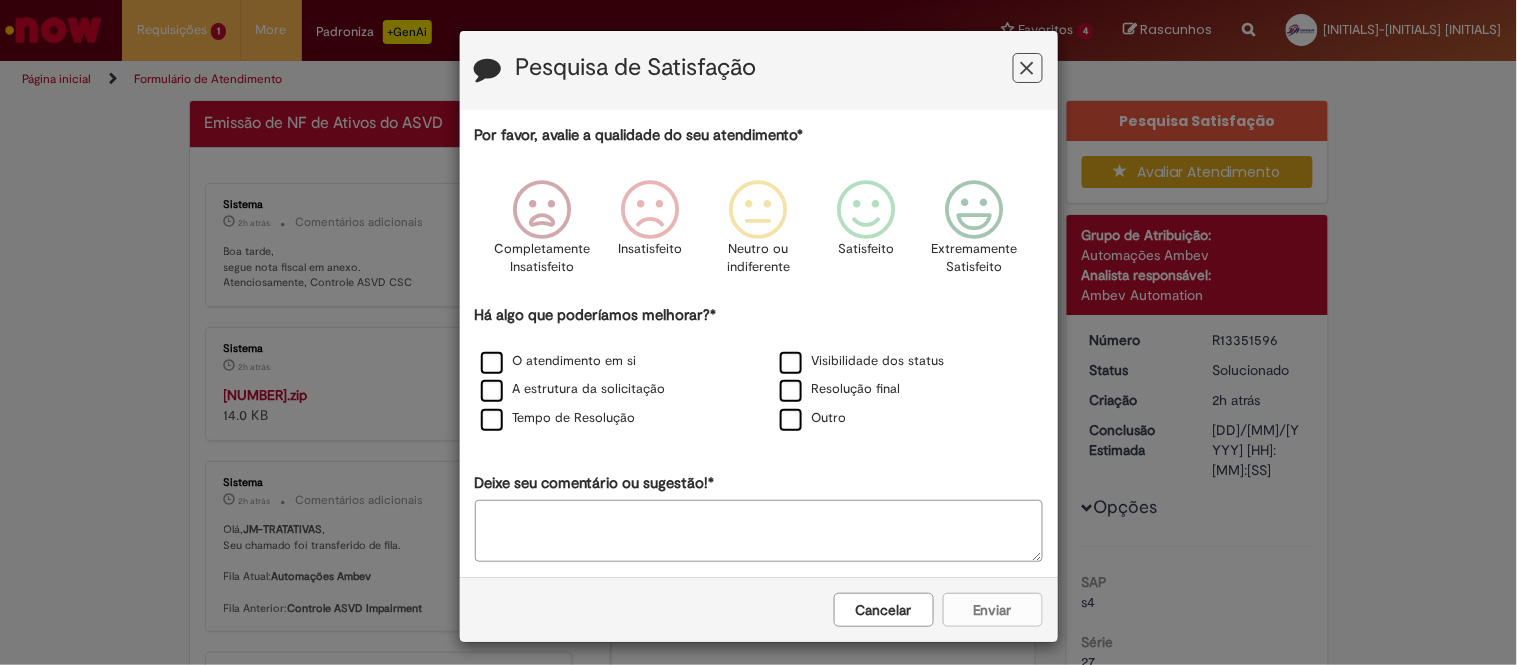 click on "Cancelar" at bounding box center (884, 610) 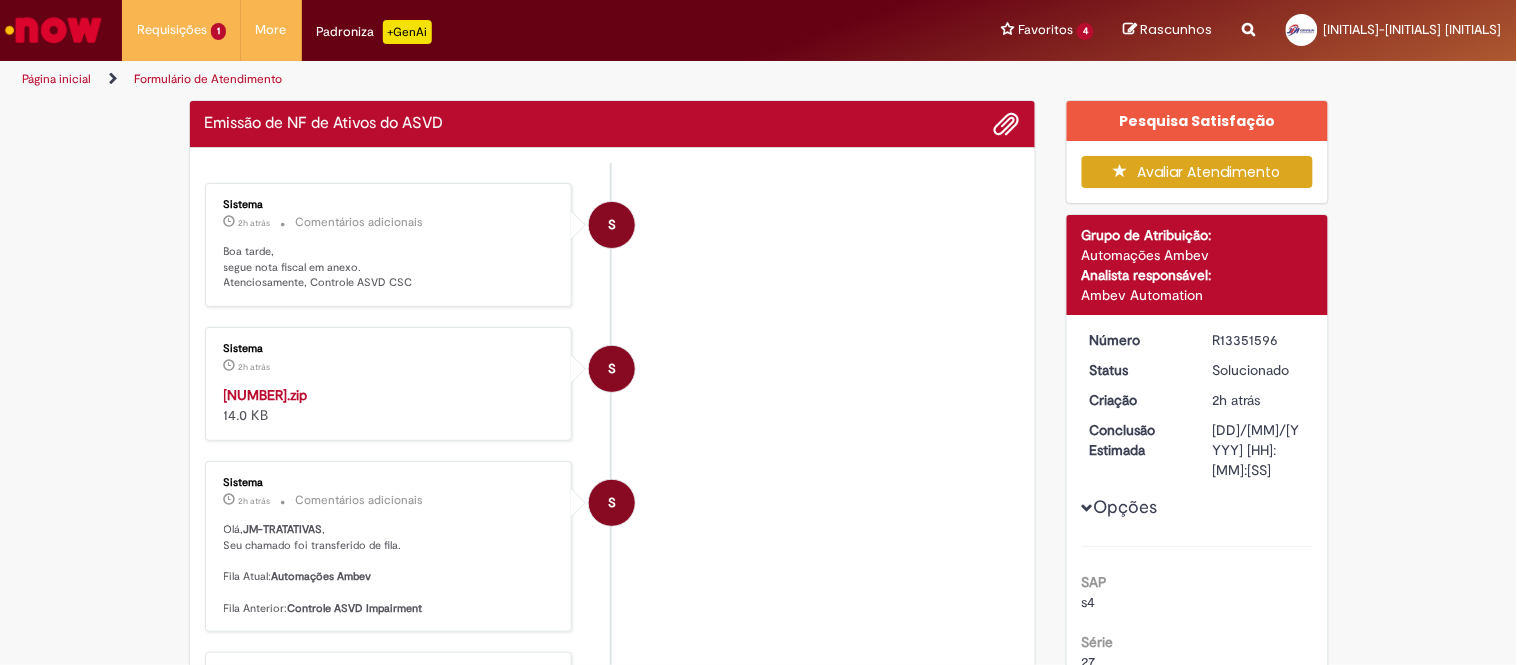 click on "[NUMBER].zip  14.0 KB" at bounding box center (390, 405) 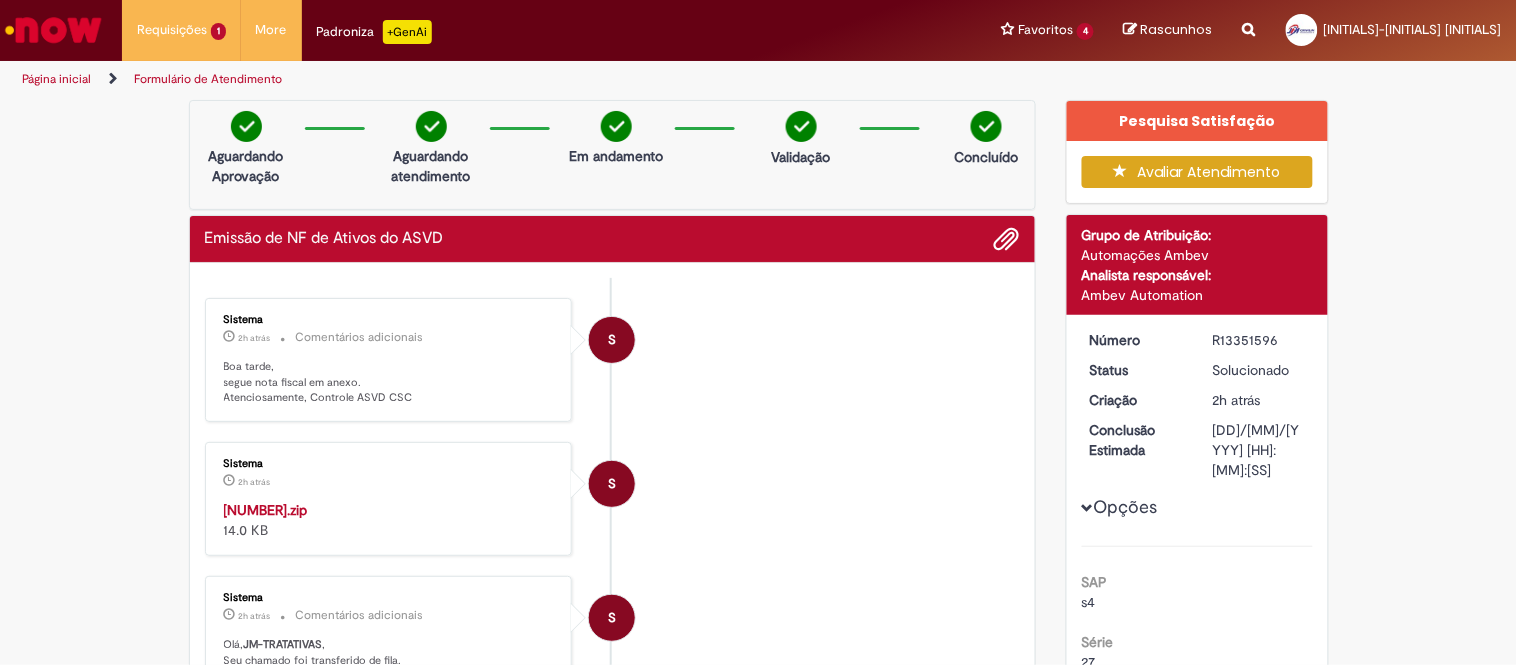 click on "R13351596" at bounding box center [1259, 340] 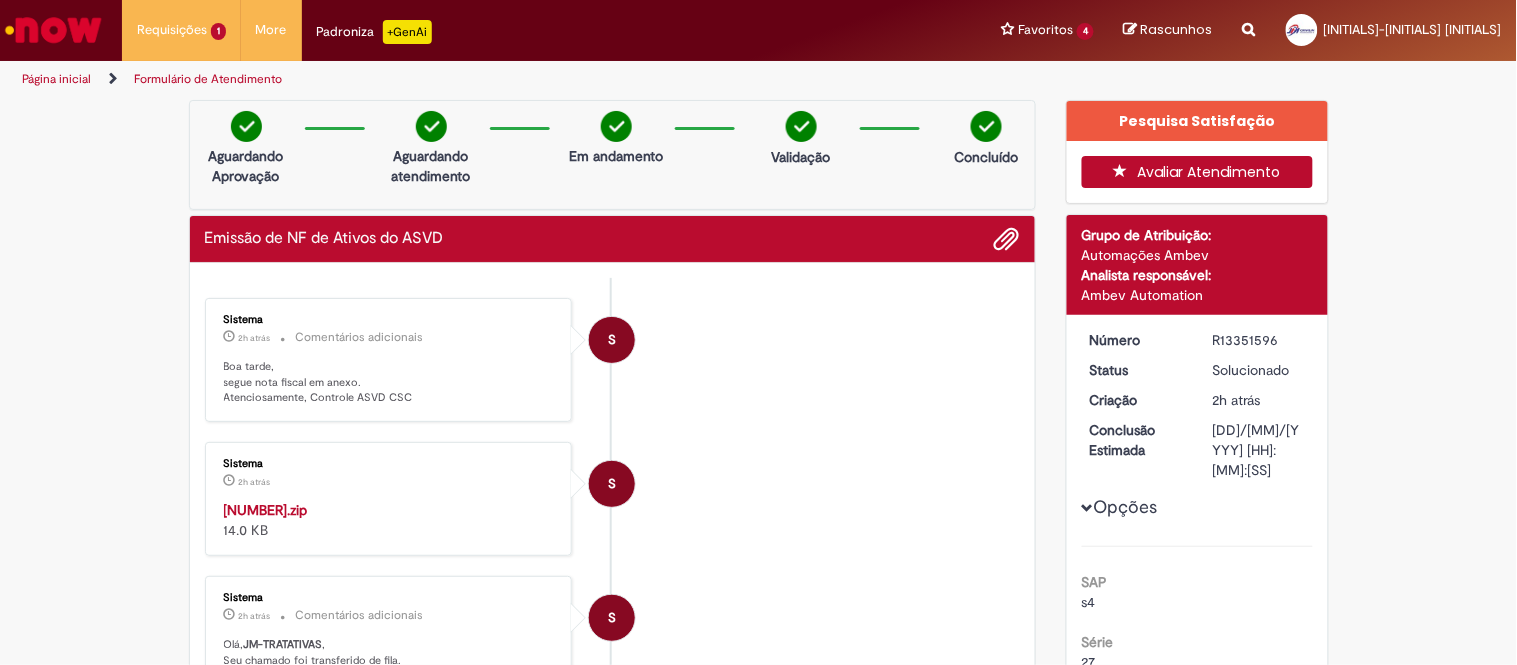 click on "Avaliar Atendimento" at bounding box center (1197, 172) 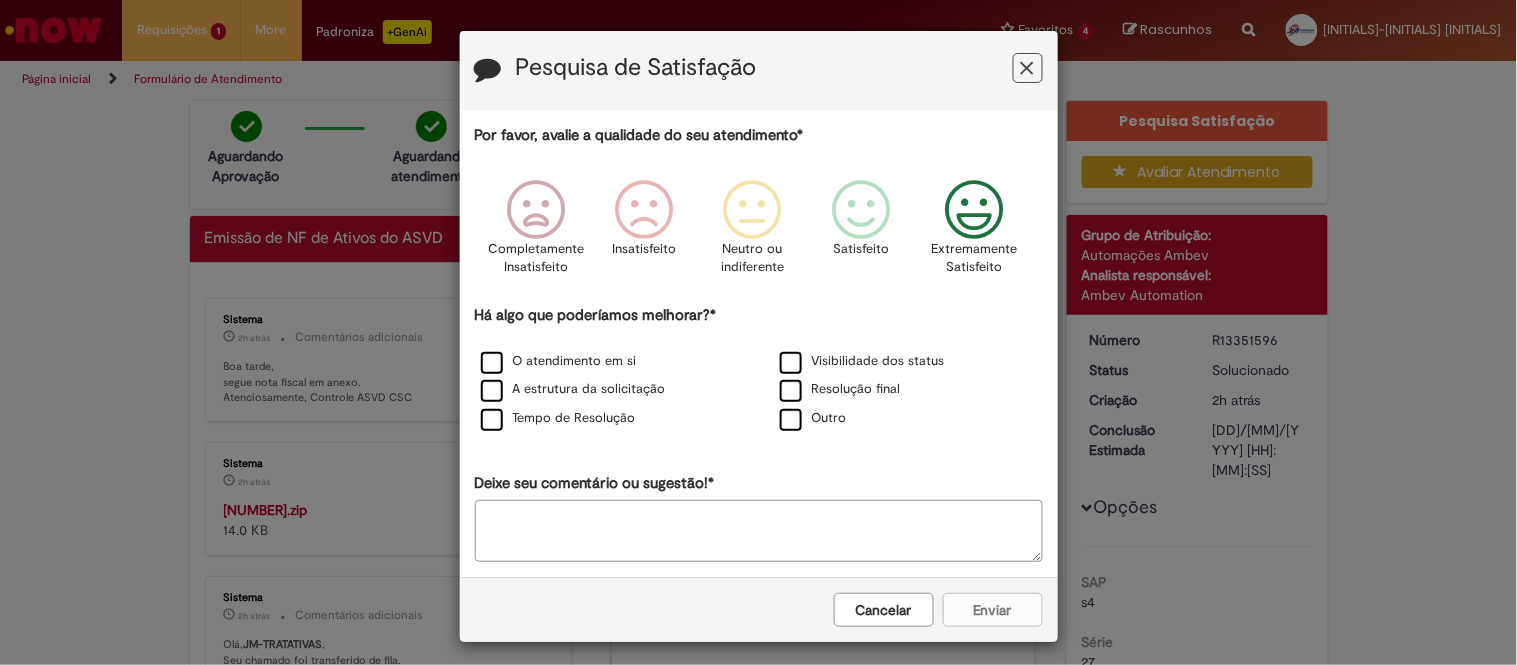 click at bounding box center (974, 210) 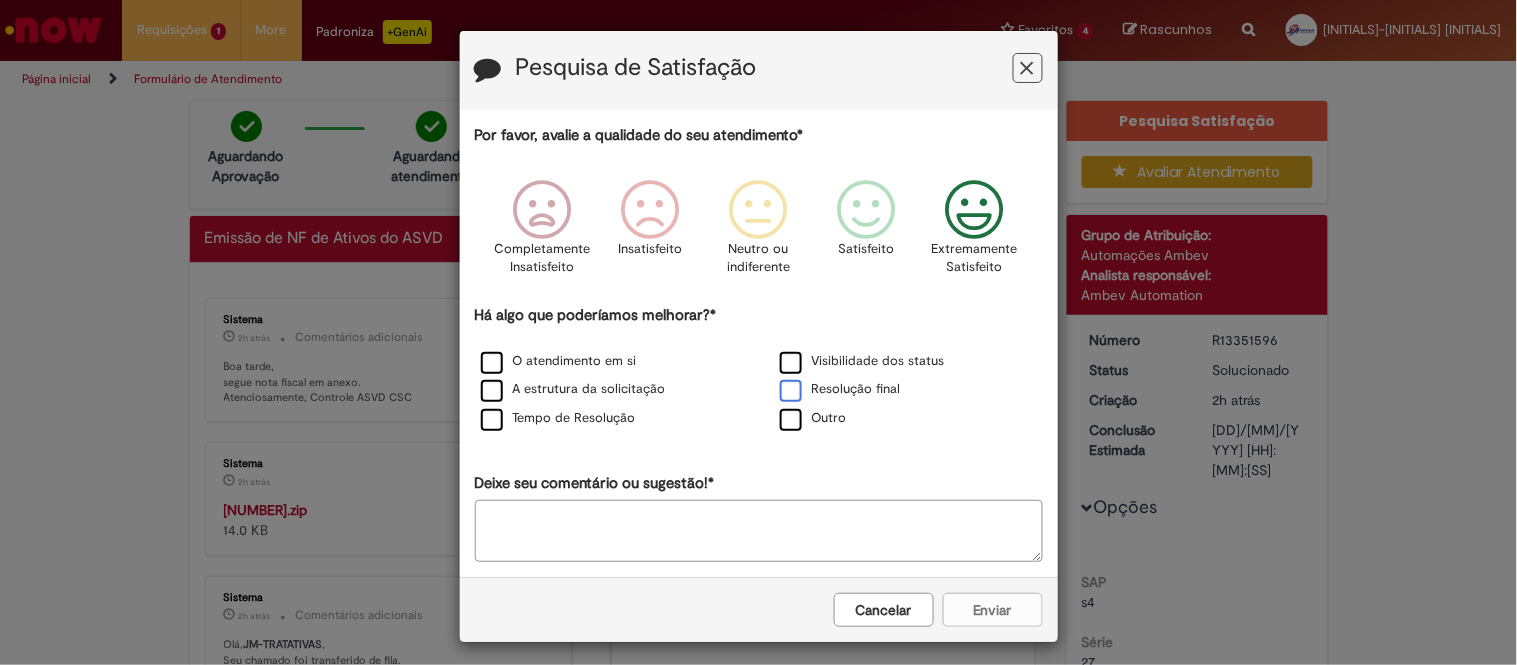 click on "Resolução final" at bounding box center [840, 389] 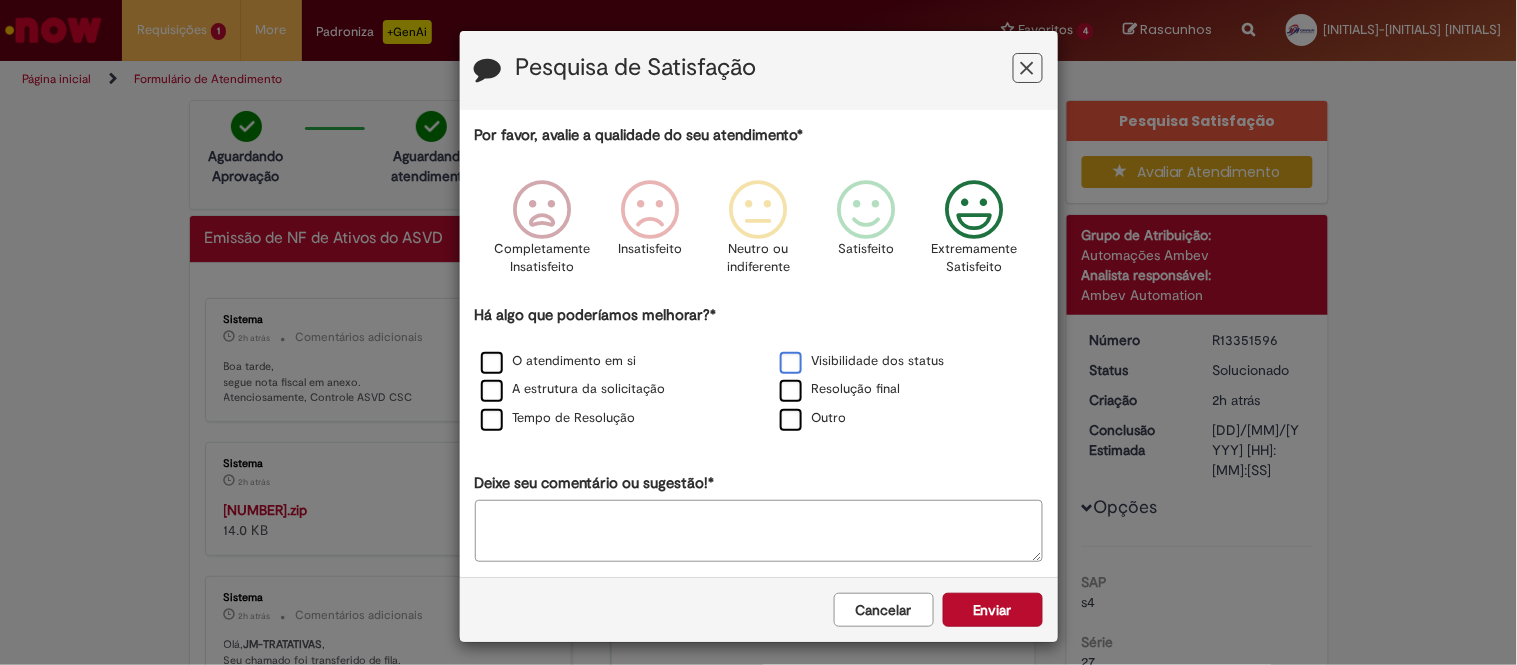 drag, startPoint x: 793, startPoint y: 360, endPoint x: 773, endPoint y: 368, distance: 21.540659 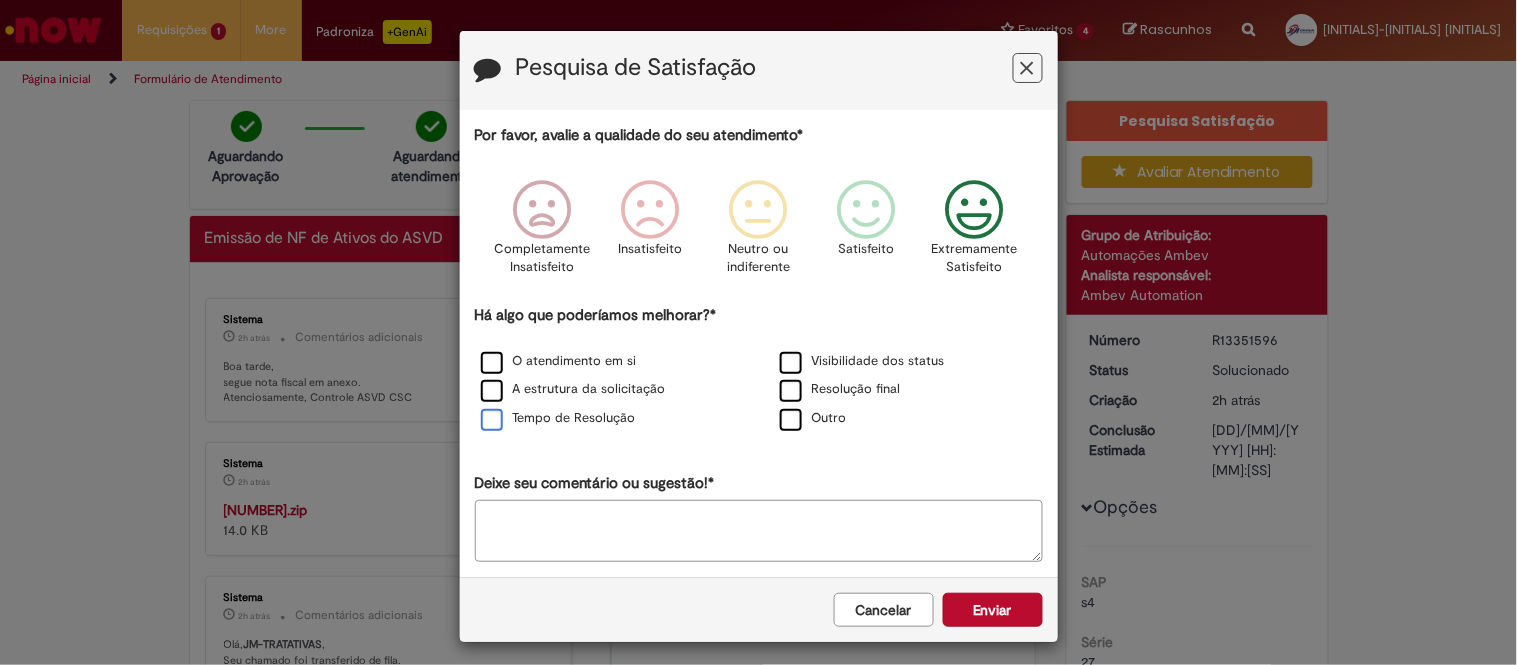 click on "Tempo de Resolução" at bounding box center (558, 418) 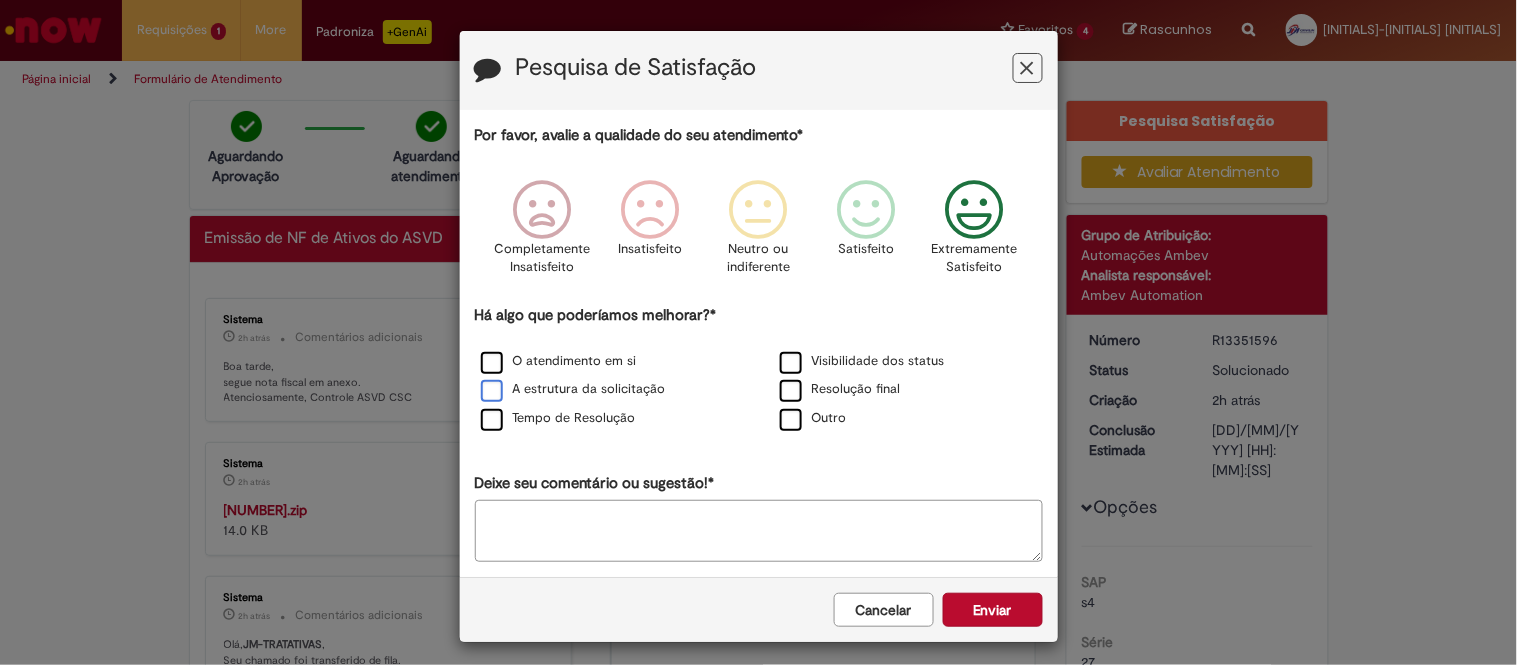 click on "A estrutura da solicitação" at bounding box center (573, 389) 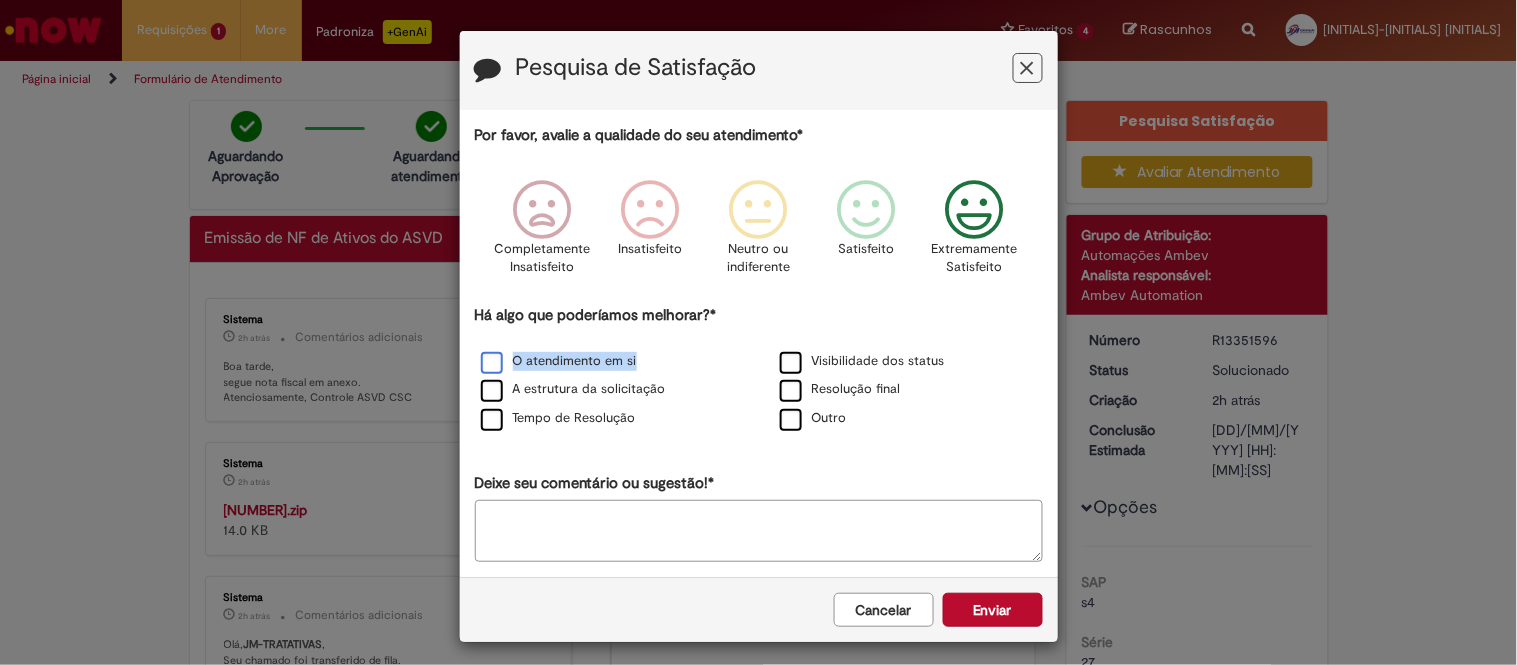 click on "O atendimento em si" at bounding box center (609, 362) 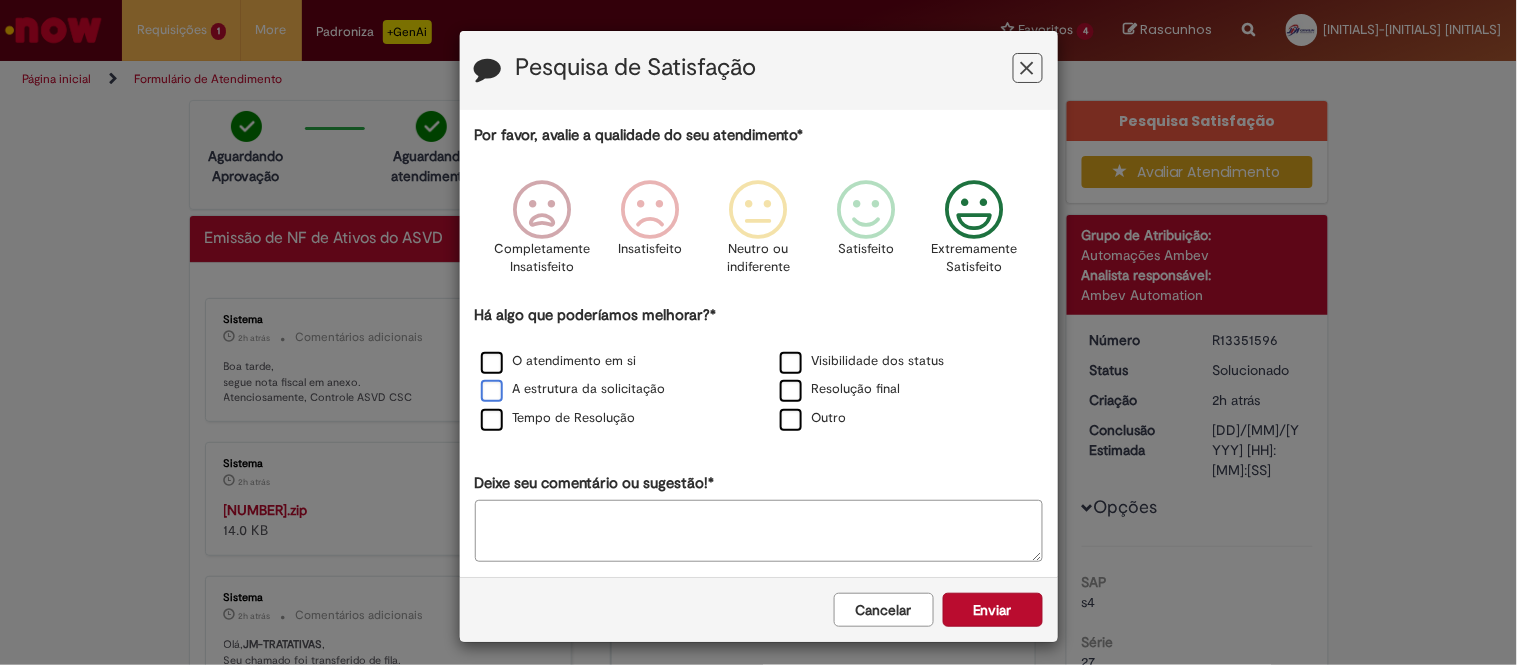 click on "A estrutura da solicitação" at bounding box center [573, 389] 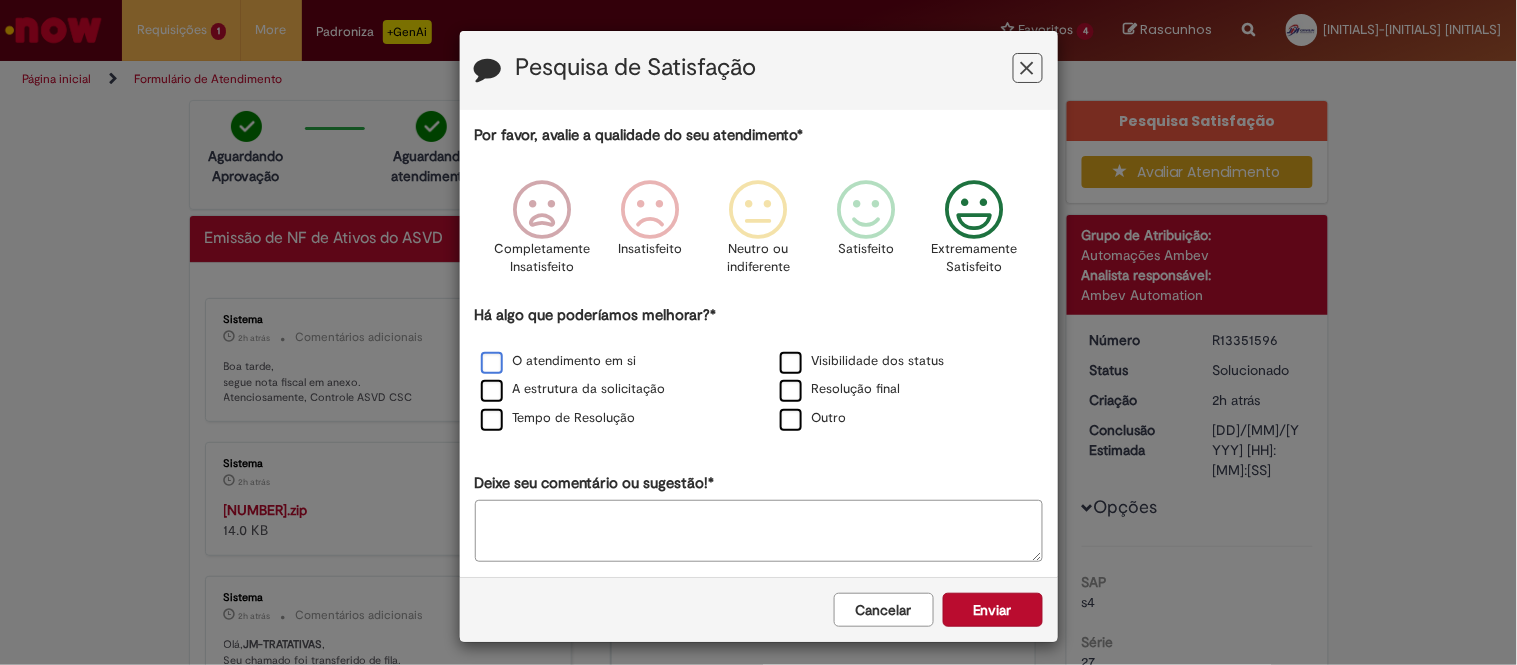 click on "O atendimento em si" at bounding box center (559, 361) 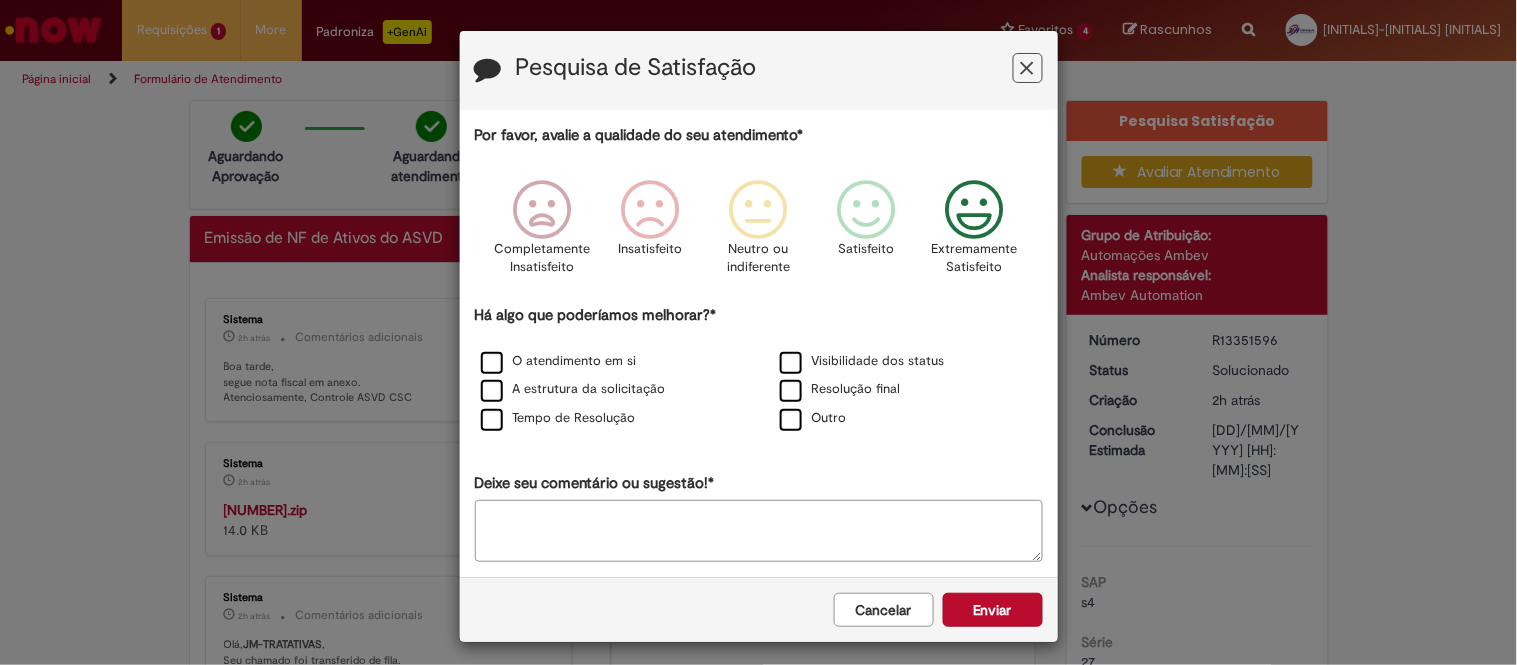 click on "A estrutura da solicitação" at bounding box center (609, 390) 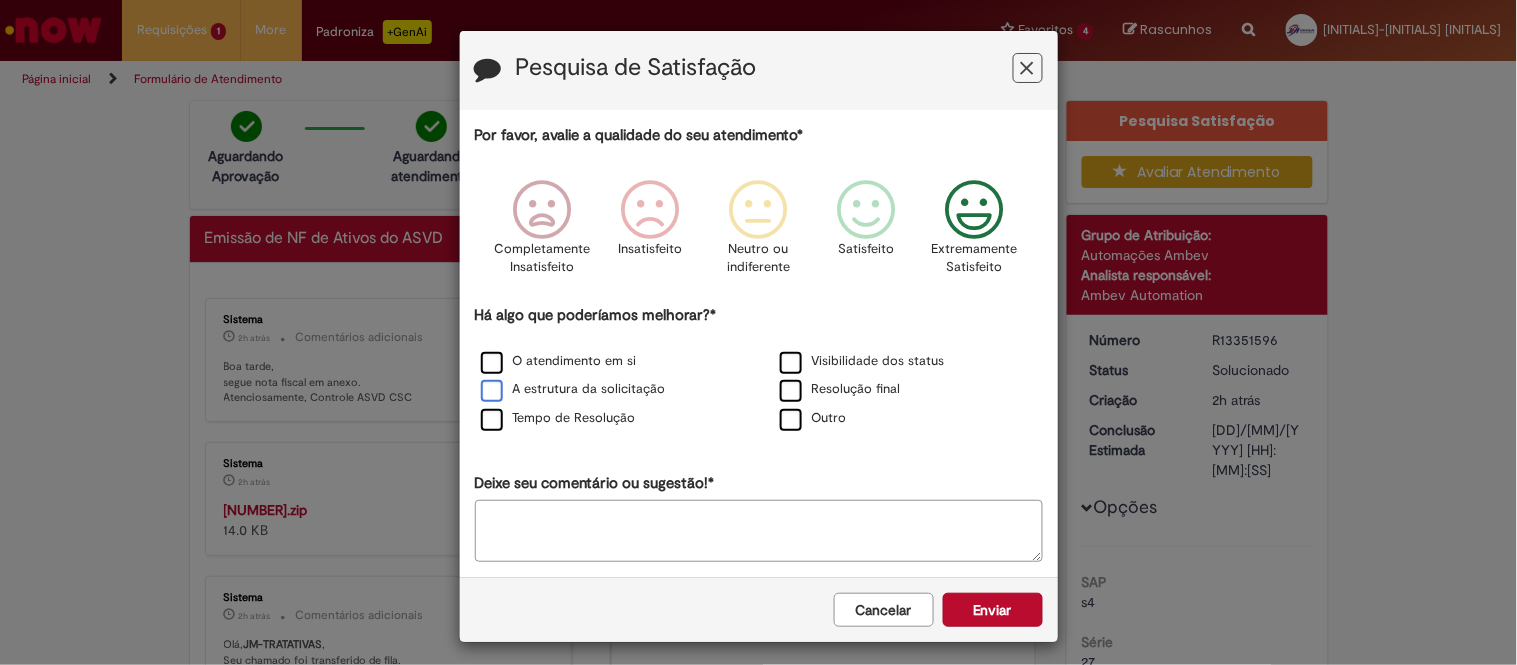 click on "A estrutura da solicitação" at bounding box center [573, 389] 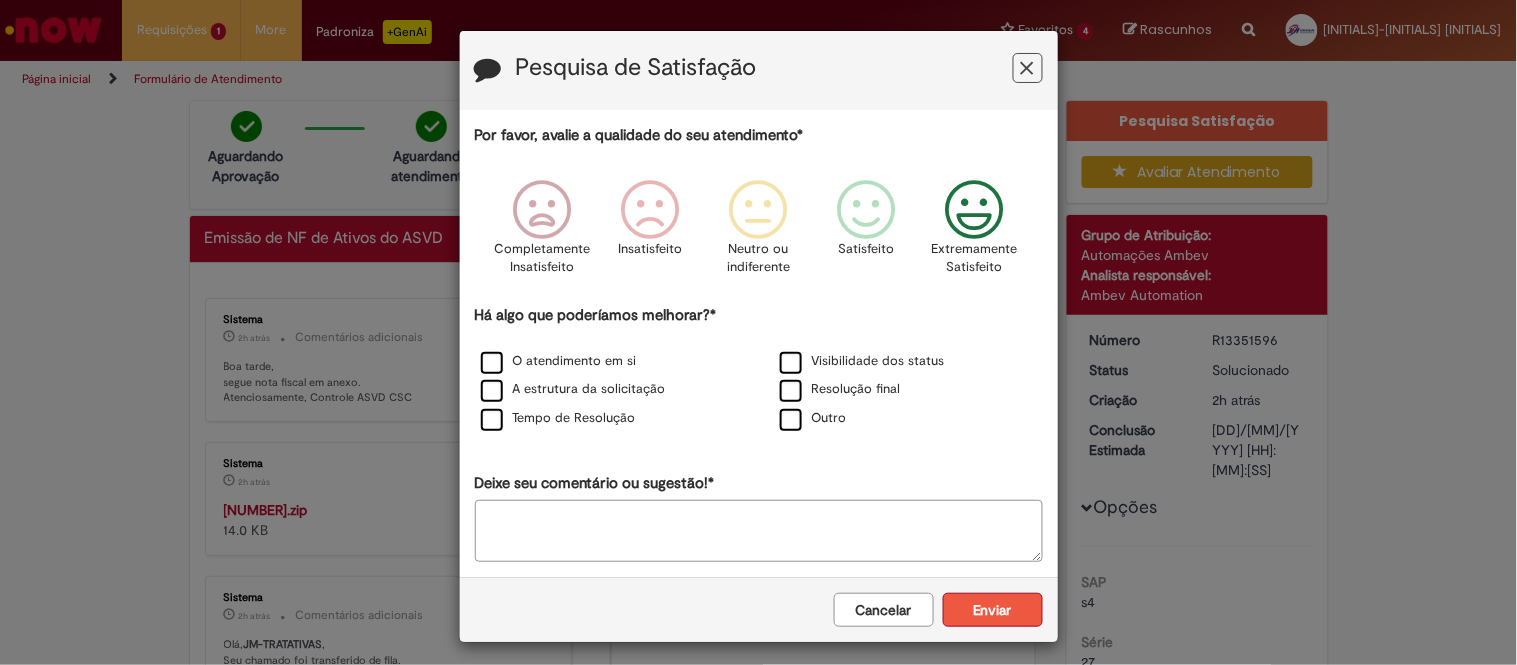 click on "Enviar" at bounding box center (993, 610) 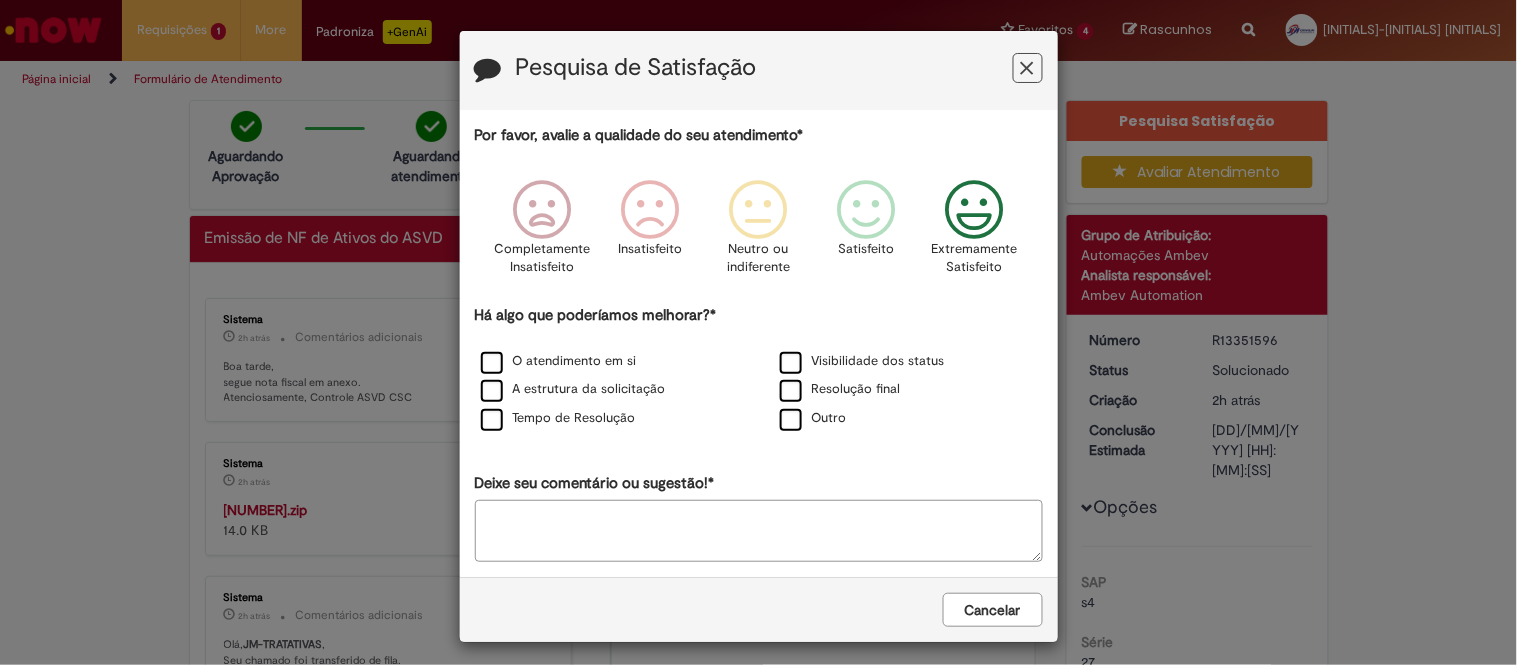 click on "Pesquisa de Satisfação
Por favor, avalie a qualidade do seu atendimento*
Completamente Insatisfeito
Insatisfeito
Neutro ou indiferente
Satisfeito
Extremamente Satisfeito
Há algo que poderíamos melhorar?*
O atendimento em si
Visibilidade dos status
A estrutura da solicitação
Resolução final
Tempo de Resolução
Outro
Deixe seu comentário ou sugestão!*
Cancelar   Enviar" at bounding box center [758, 332] 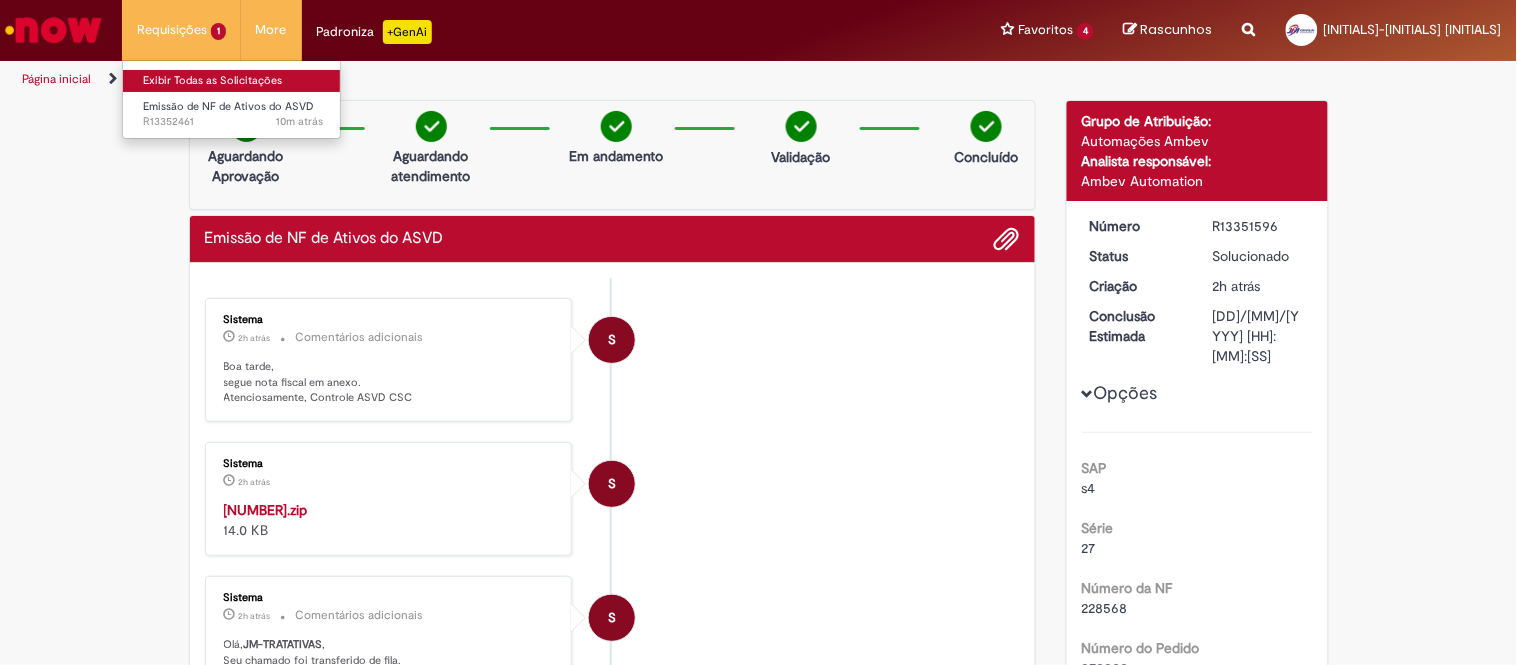 click on "Exibir Todas as Solicitações" at bounding box center (233, 81) 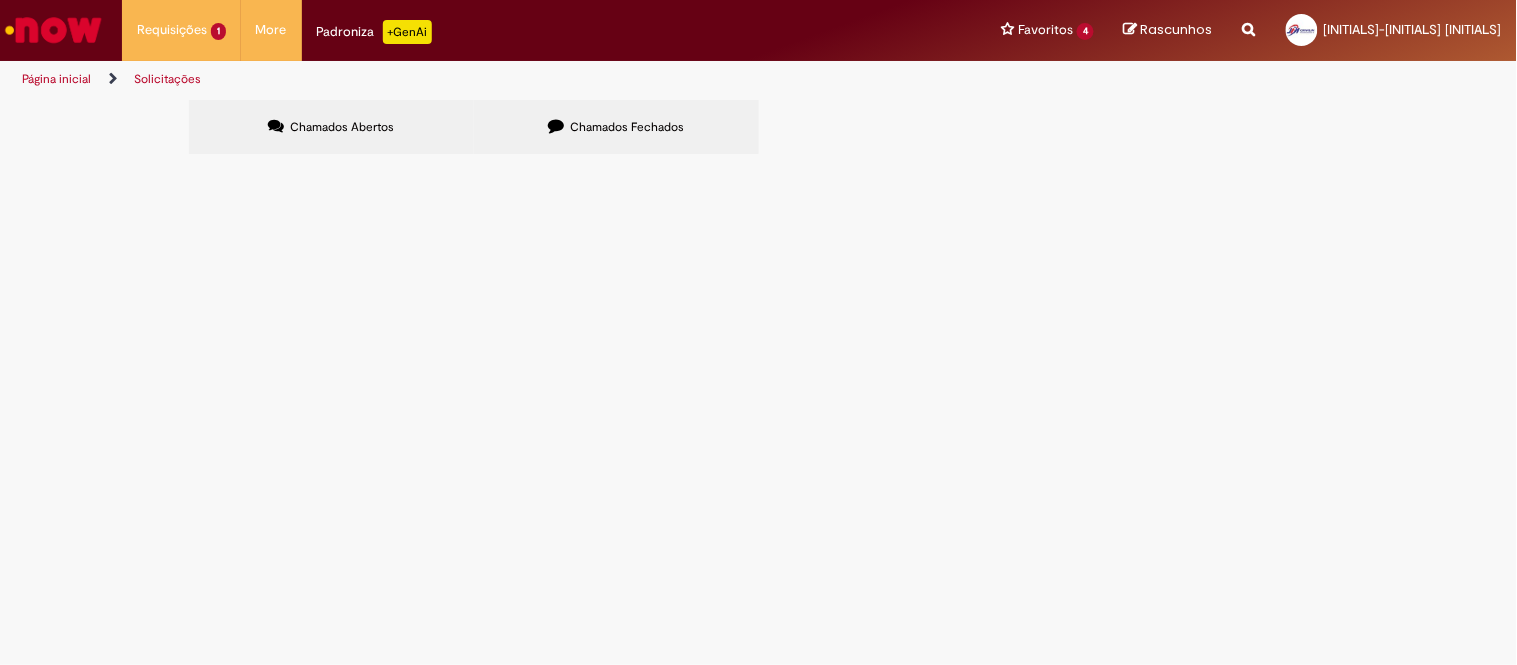 click on "Chamados Fechados" at bounding box center (616, 127) 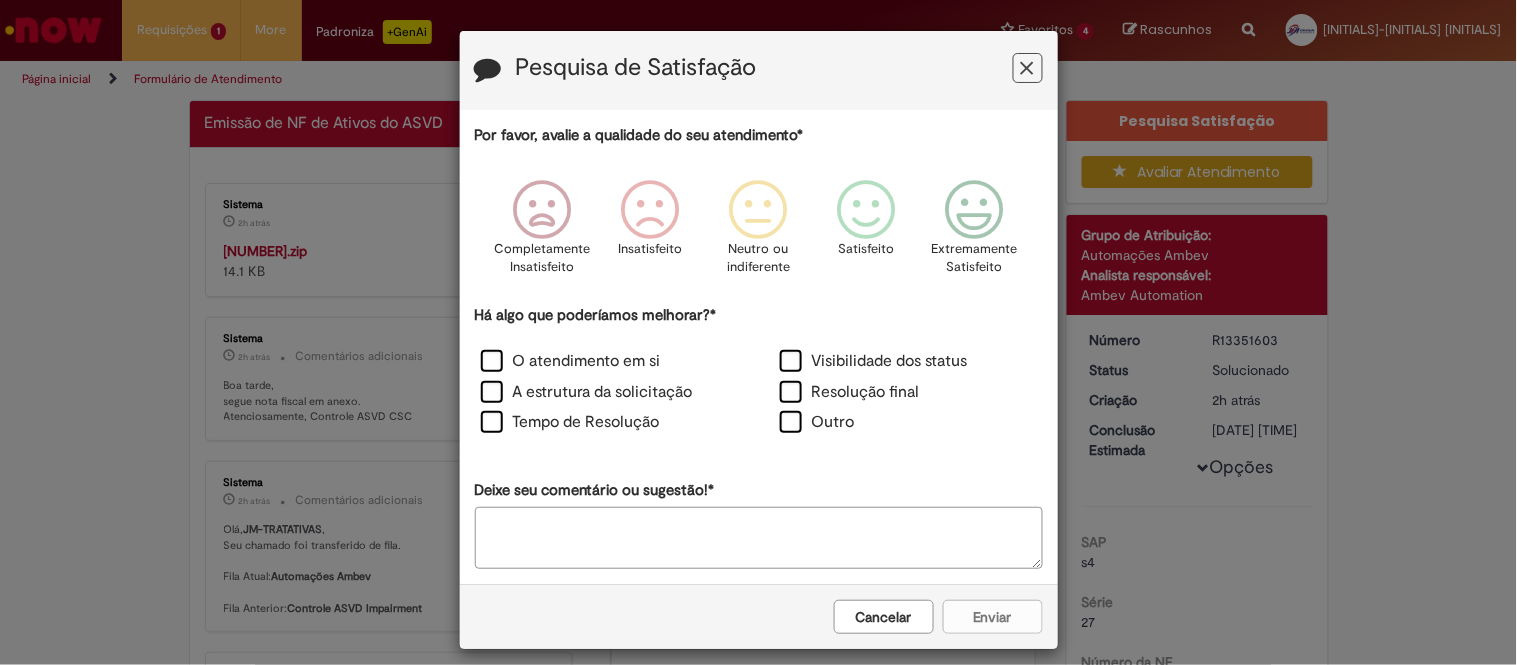 click on "Cancelar" at bounding box center (884, 617) 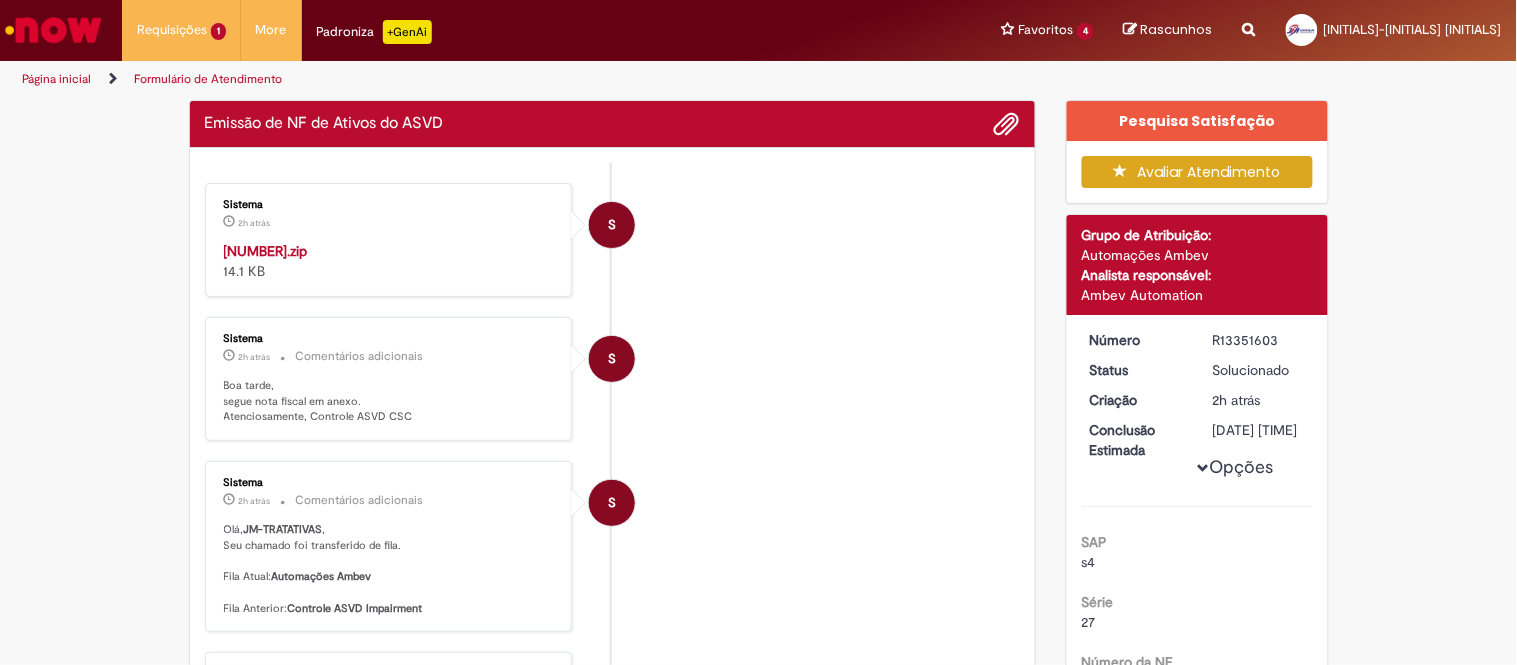 click on "[NUMBER].zip" at bounding box center (266, 251) 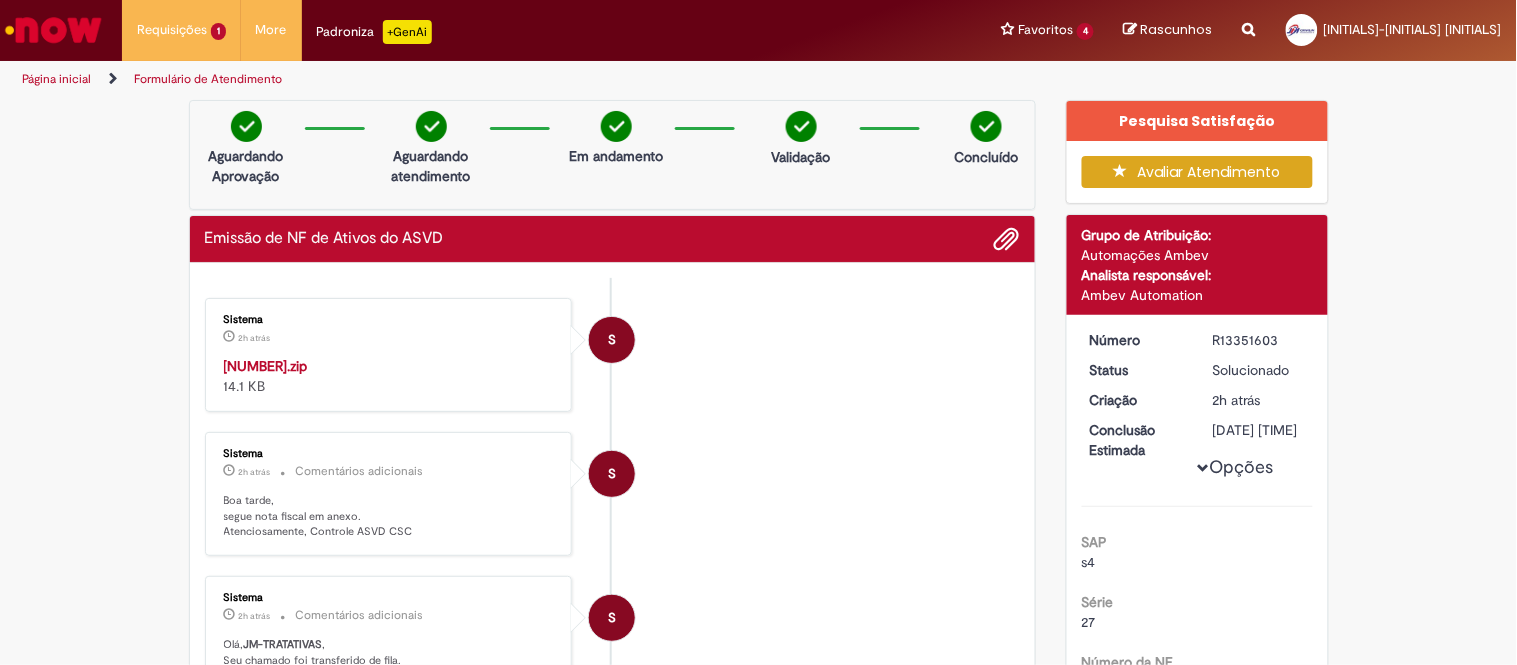 click on "R13351603" at bounding box center (1259, 340) 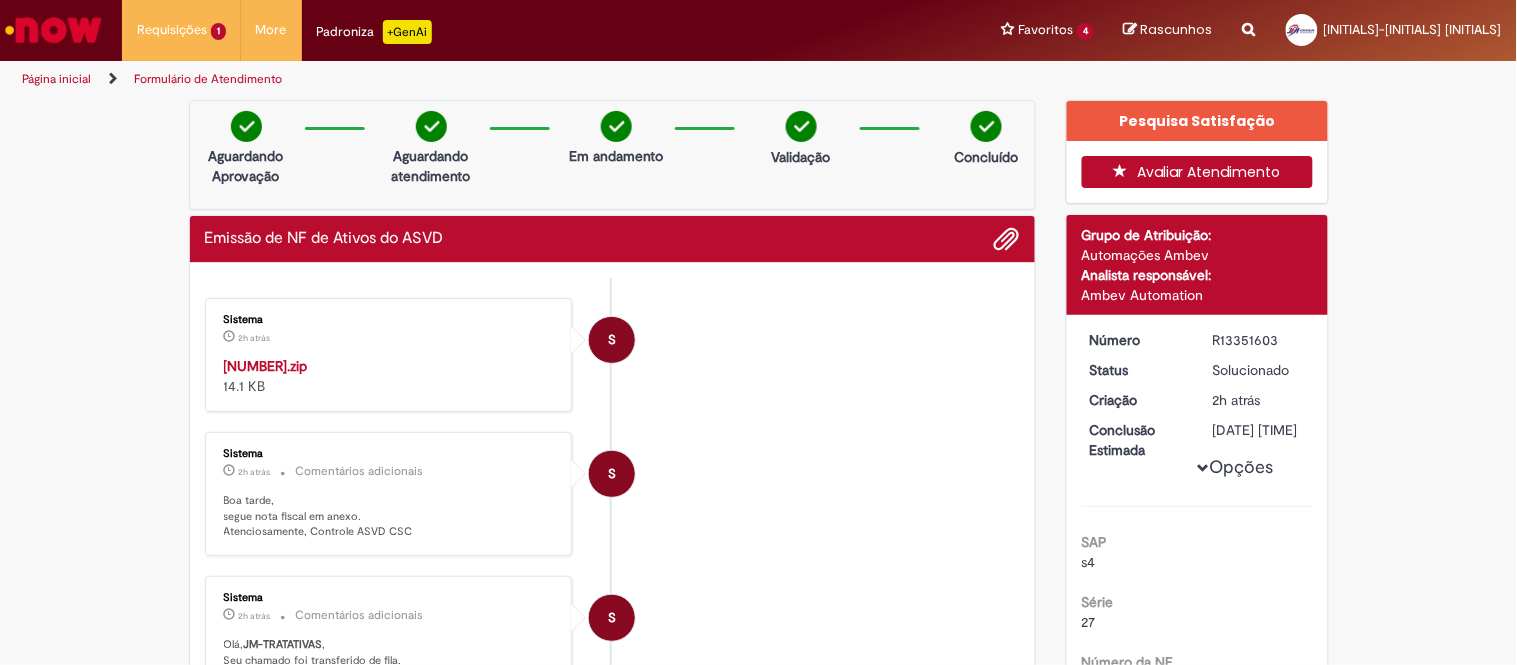 click on "Avaliar Atendimento" at bounding box center [1197, 172] 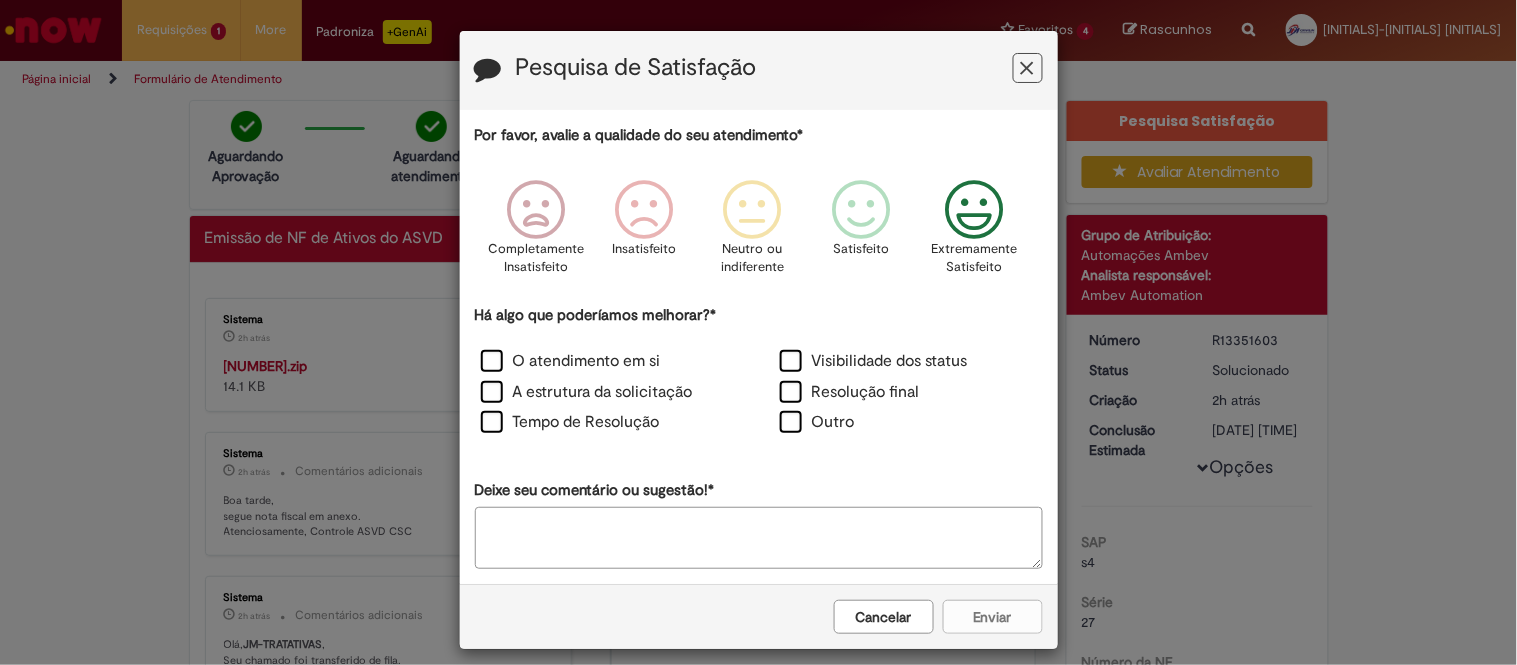 click on "Extremamente Satisfeito" at bounding box center (975, 233) 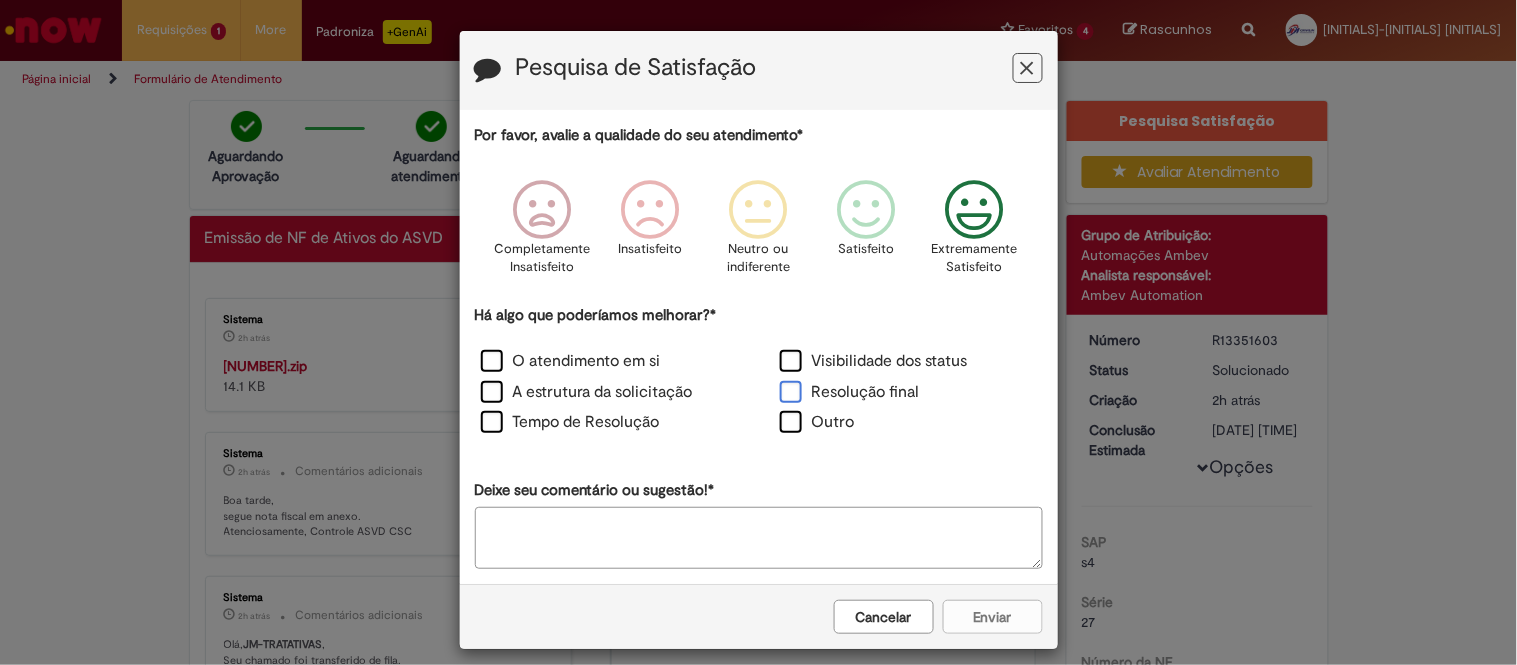 click on "Resolução final" at bounding box center (850, 392) 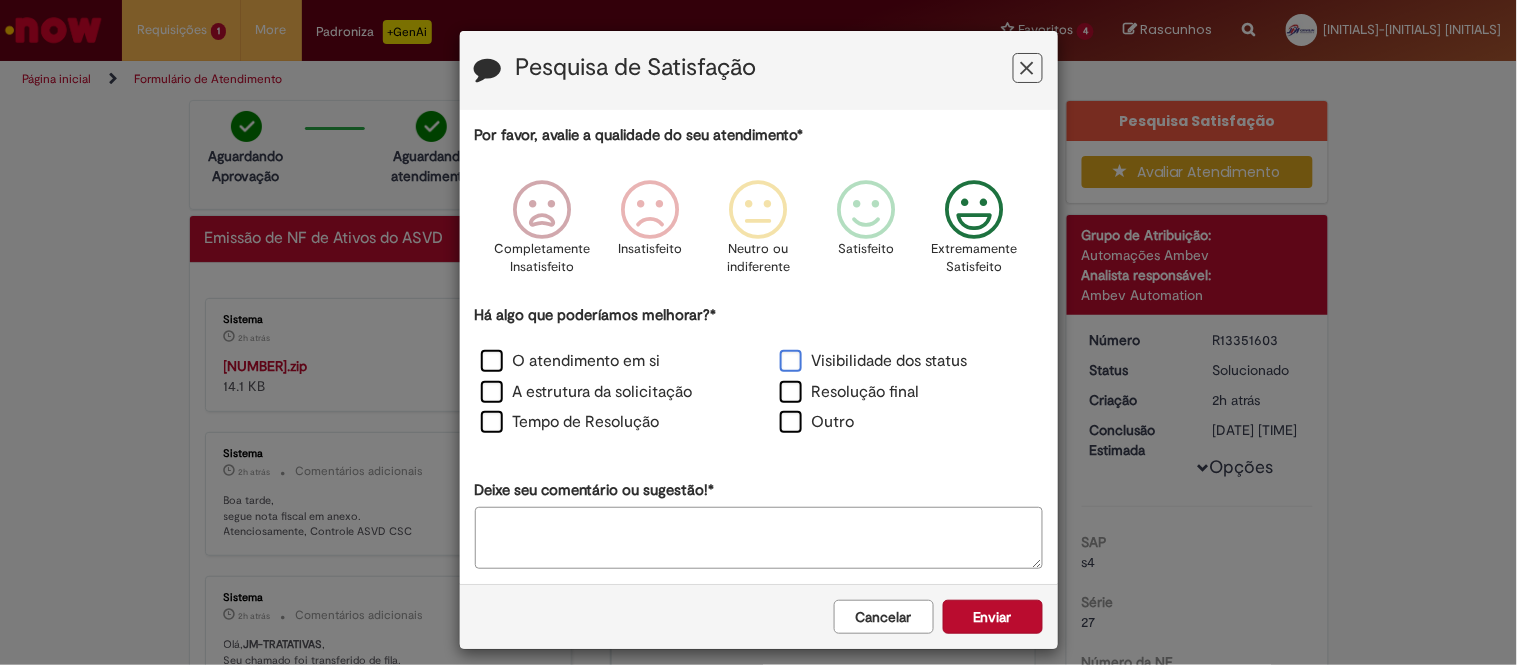 click on "Visibilidade dos status" at bounding box center (874, 361) 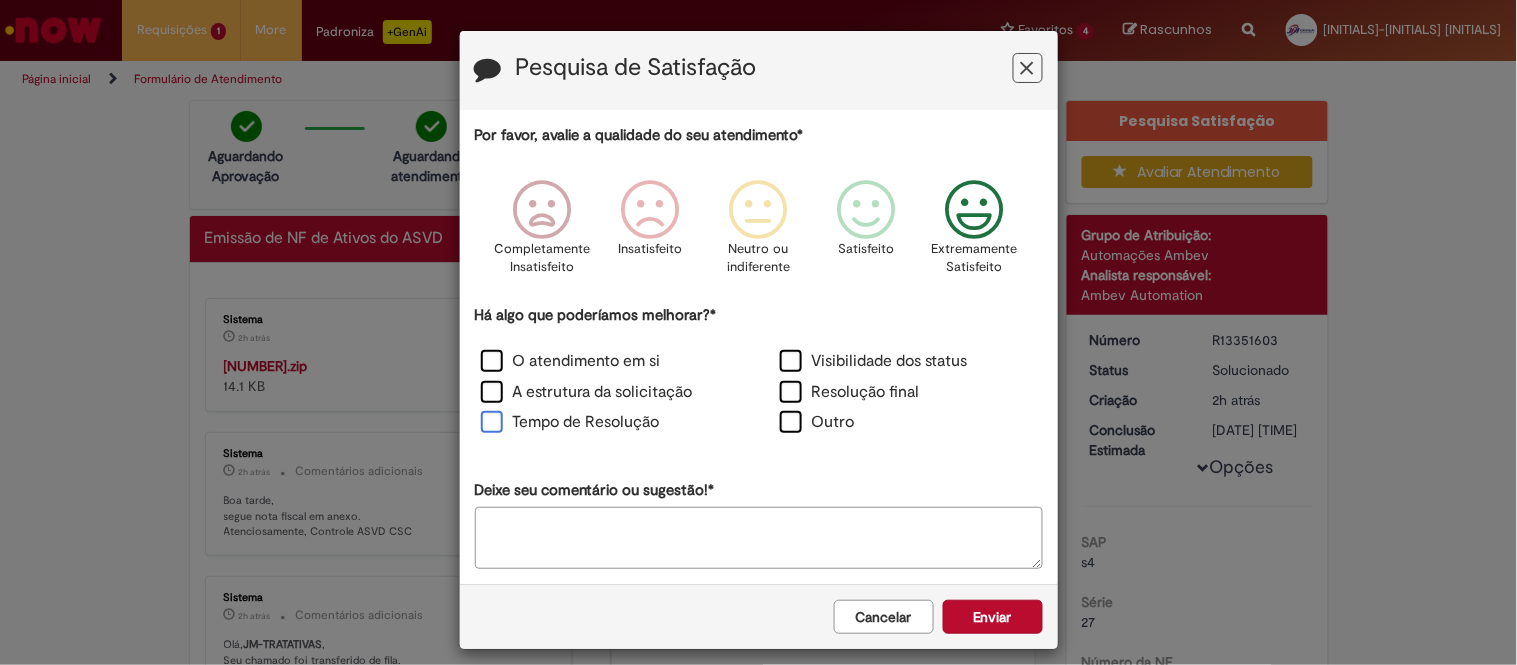 click on "Tempo de Resolução" at bounding box center [570, 422] 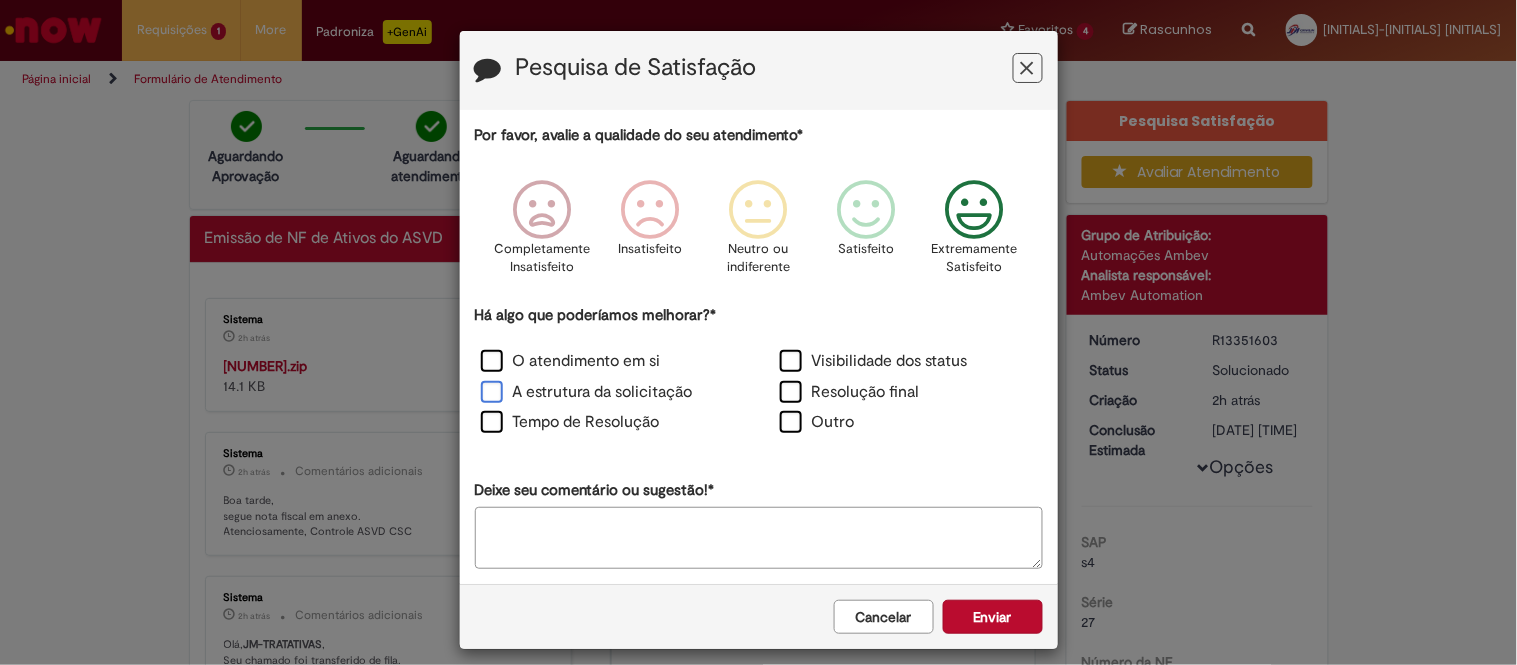 click on "A estrutura da solicitação" at bounding box center (587, 392) 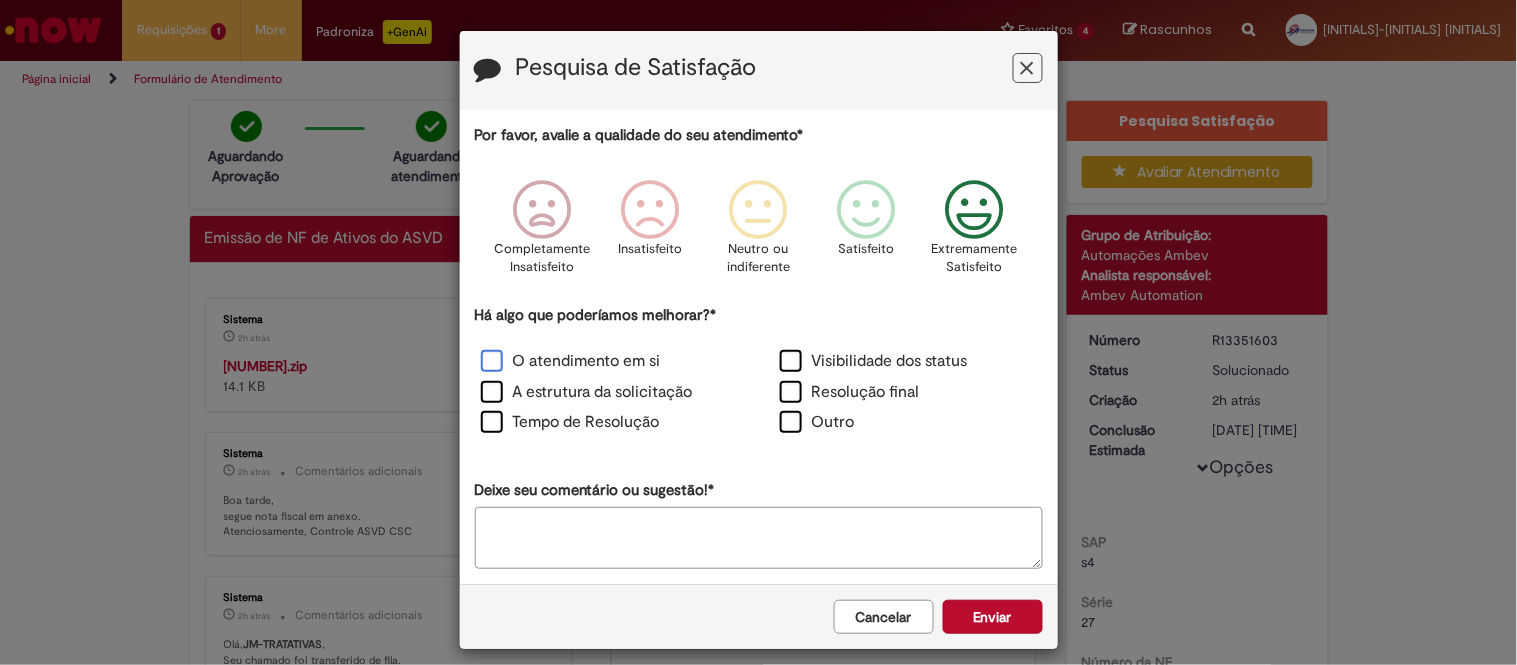 click on "O atendimento em si" at bounding box center (571, 361) 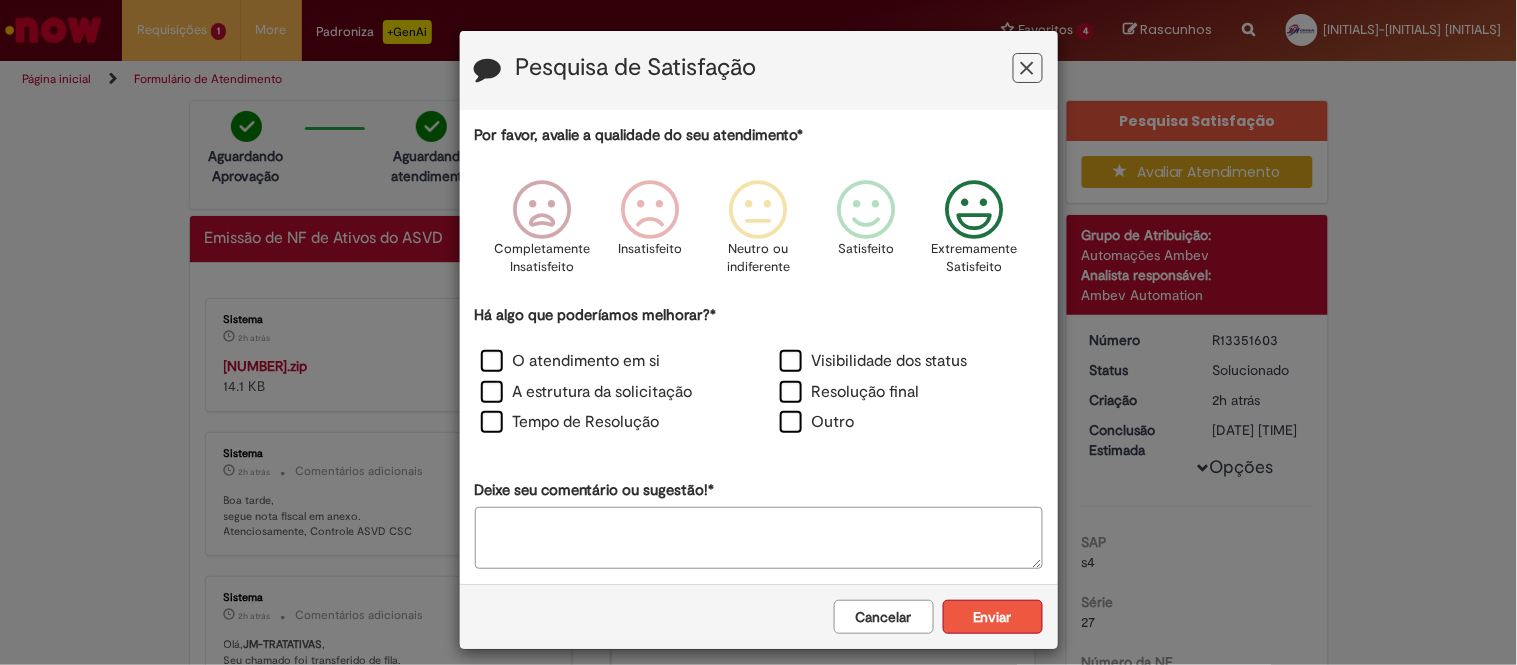 click on "Enviar" at bounding box center (993, 617) 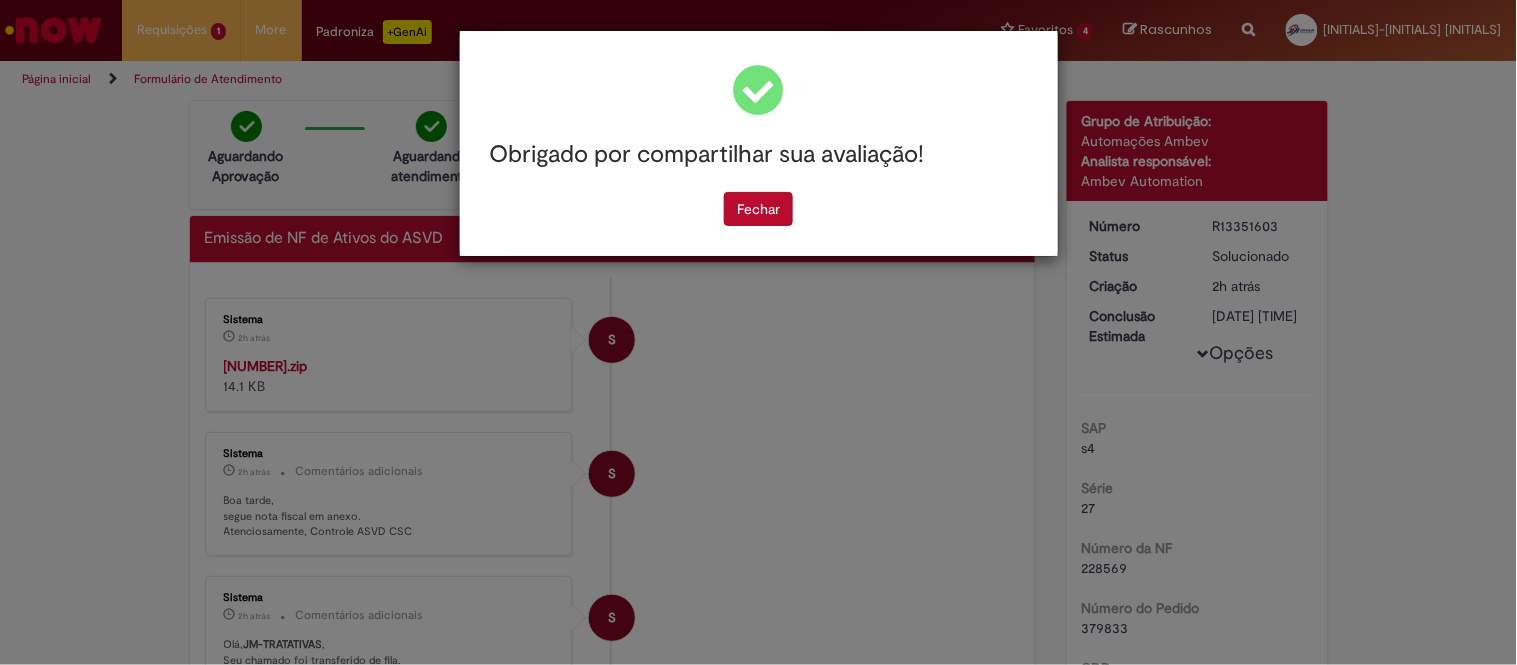 click on "Obrigado por compartilhar sua avaliação!
Fechar" at bounding box center [758, 332] 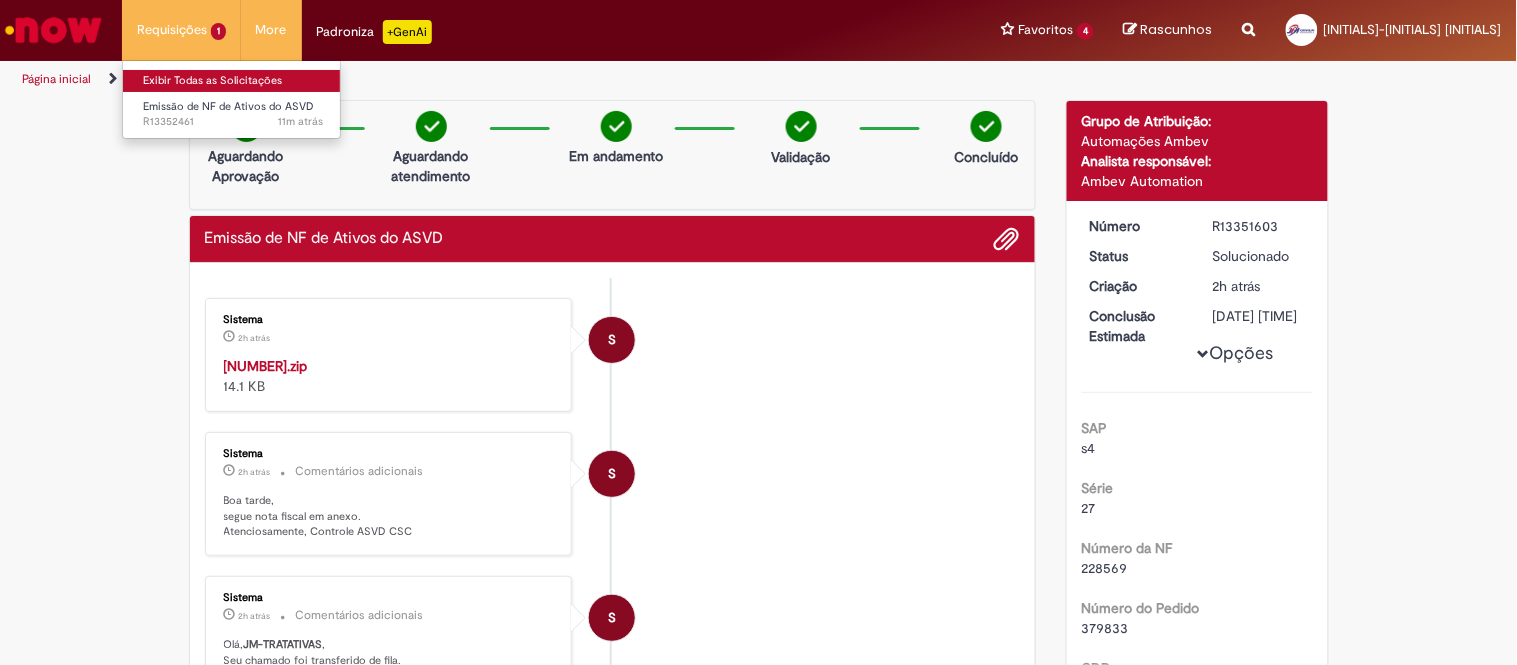 click on "Exibir Todas as Solicitações" at bounding box center (233, 81) 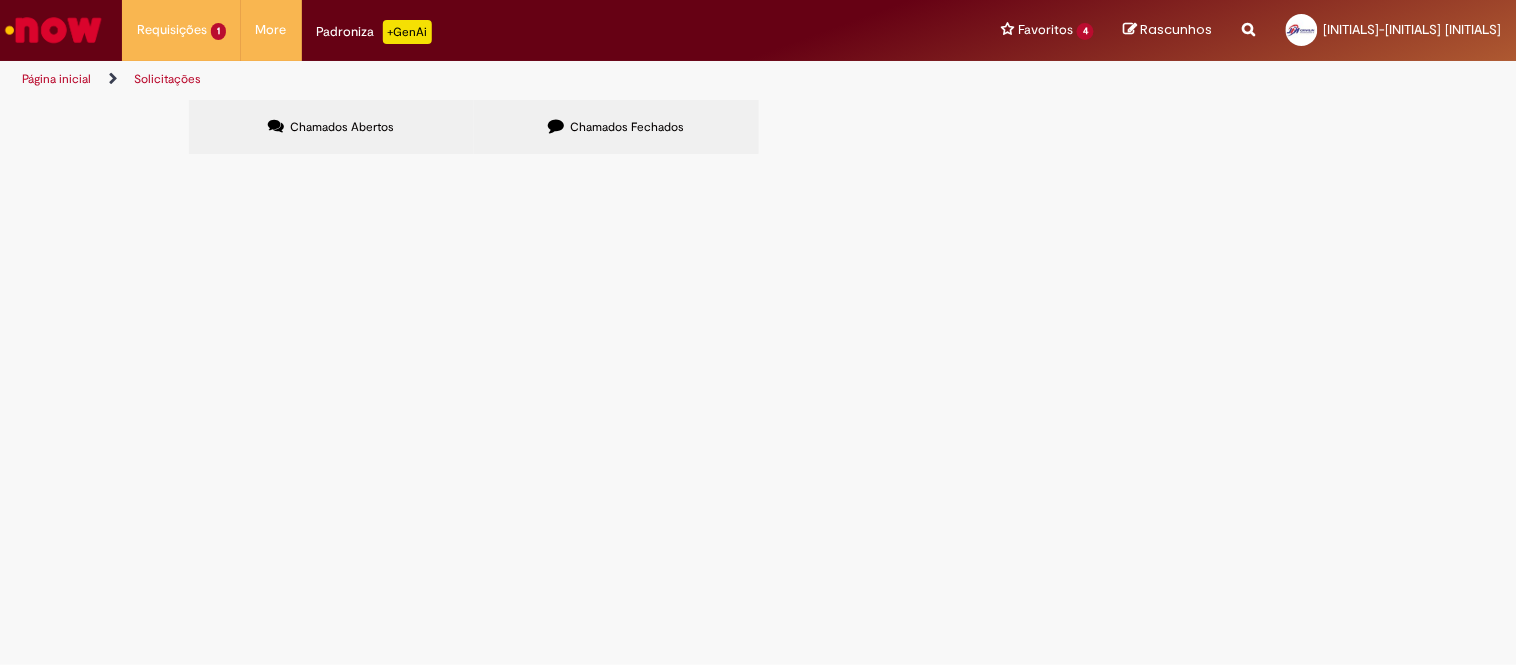 click at bounding box center [556, 126] 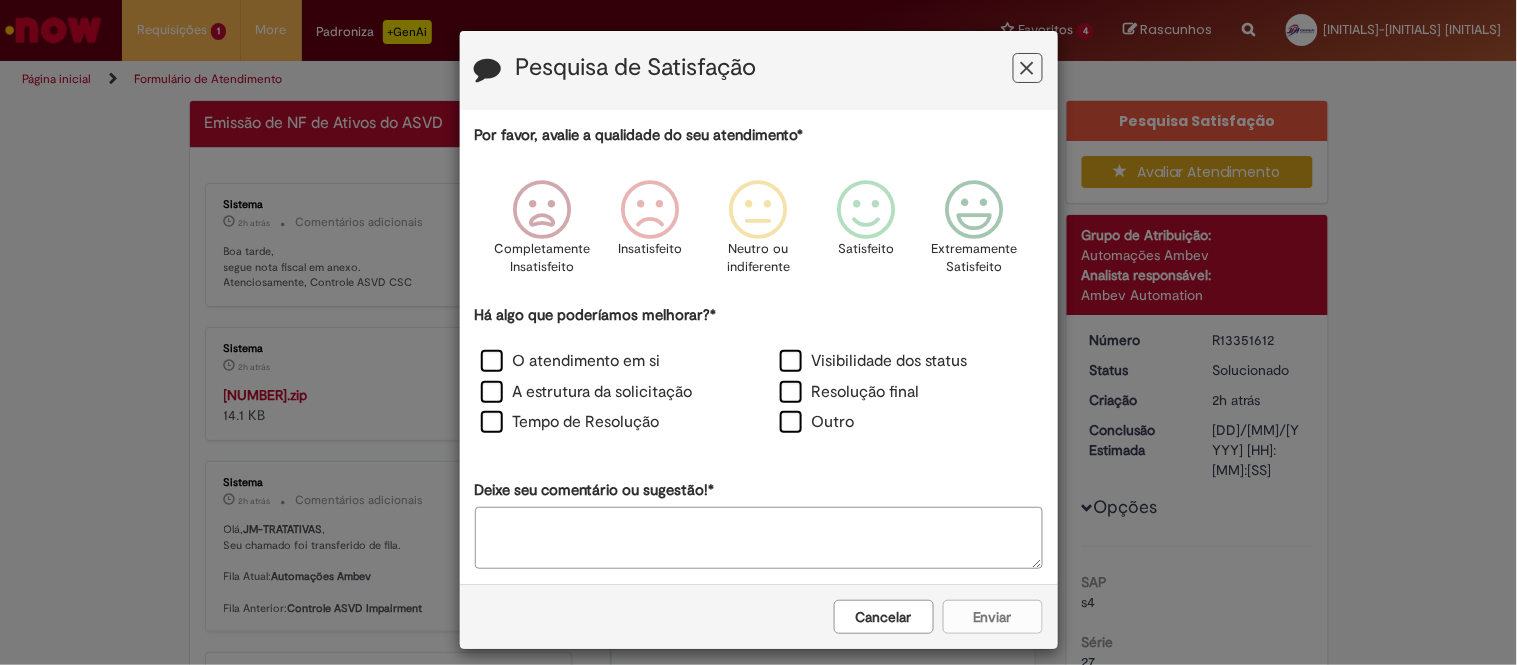 click on "Cancelar   Enviar" at bounding box center [759, 616] 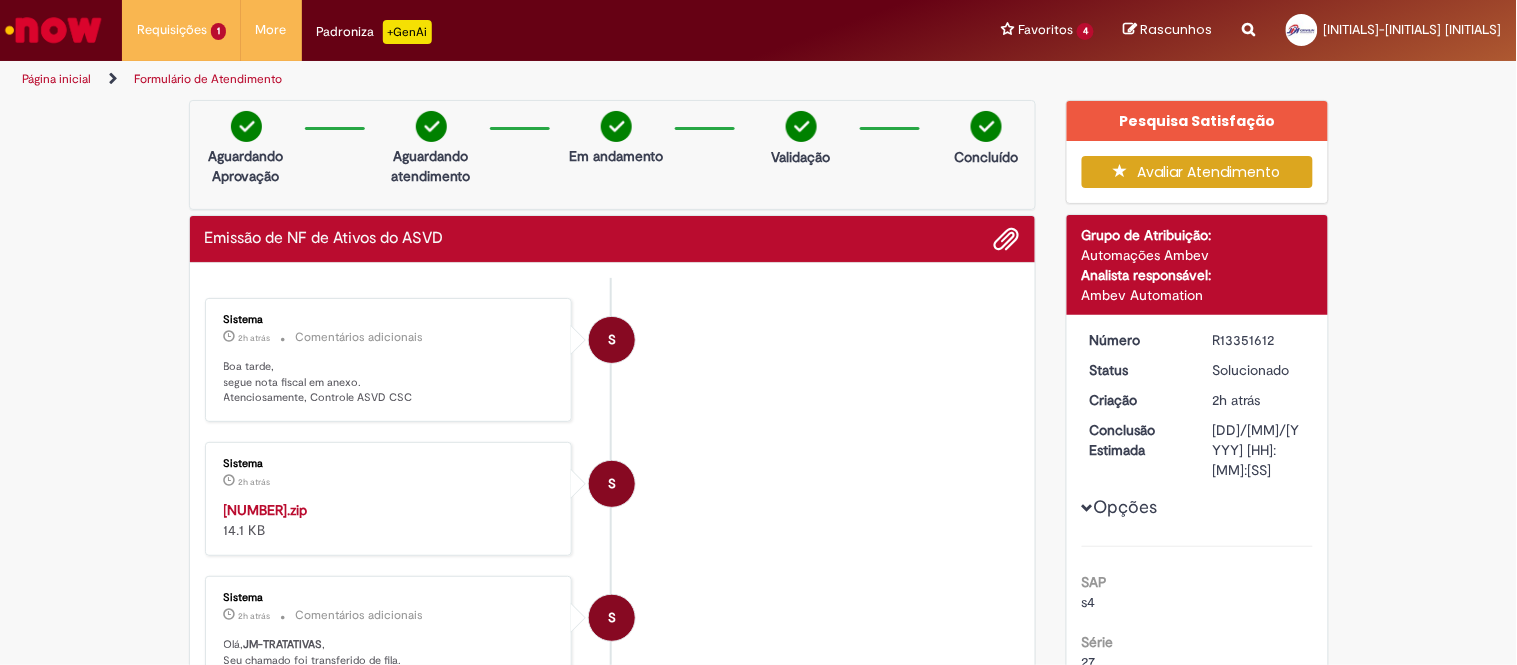 click on "[NUMBER].zip" at bounding box center [266, 510] 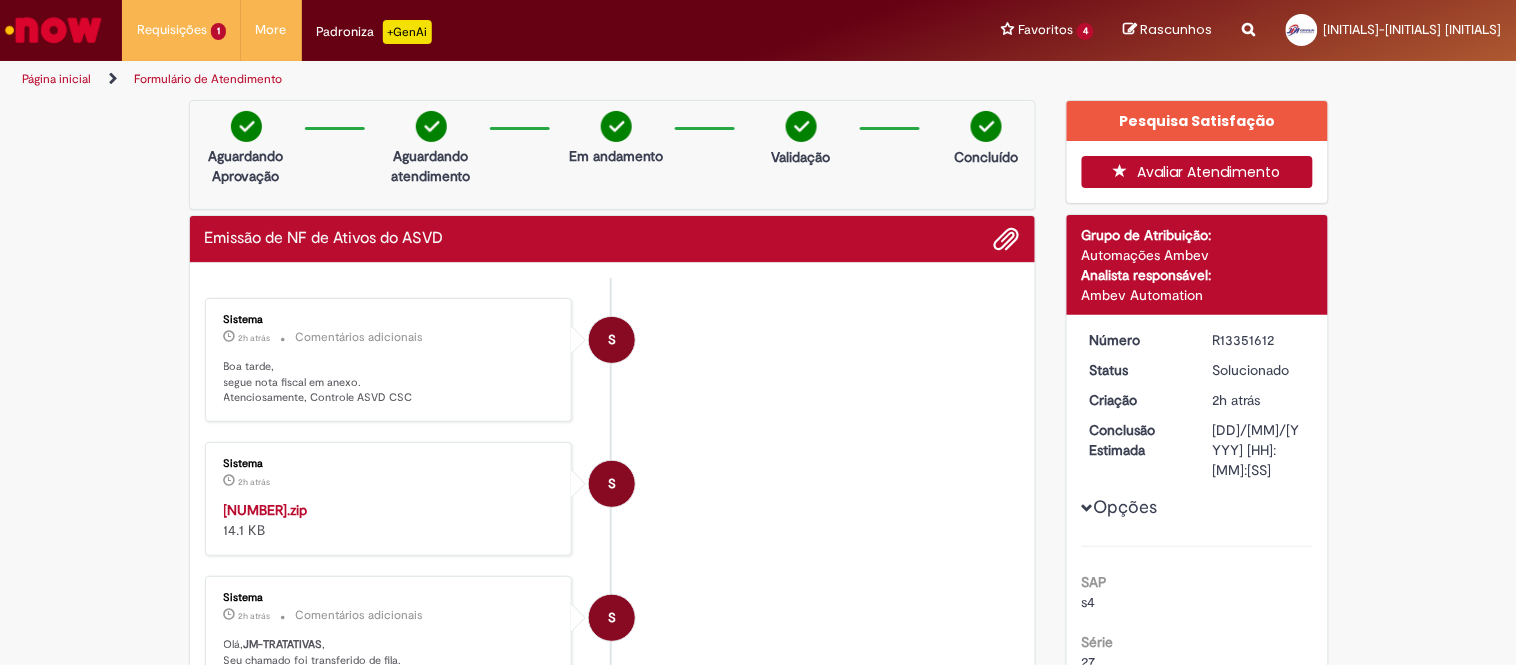 click on "Avaliar Atendimento" at bounding box center [1197, 172] 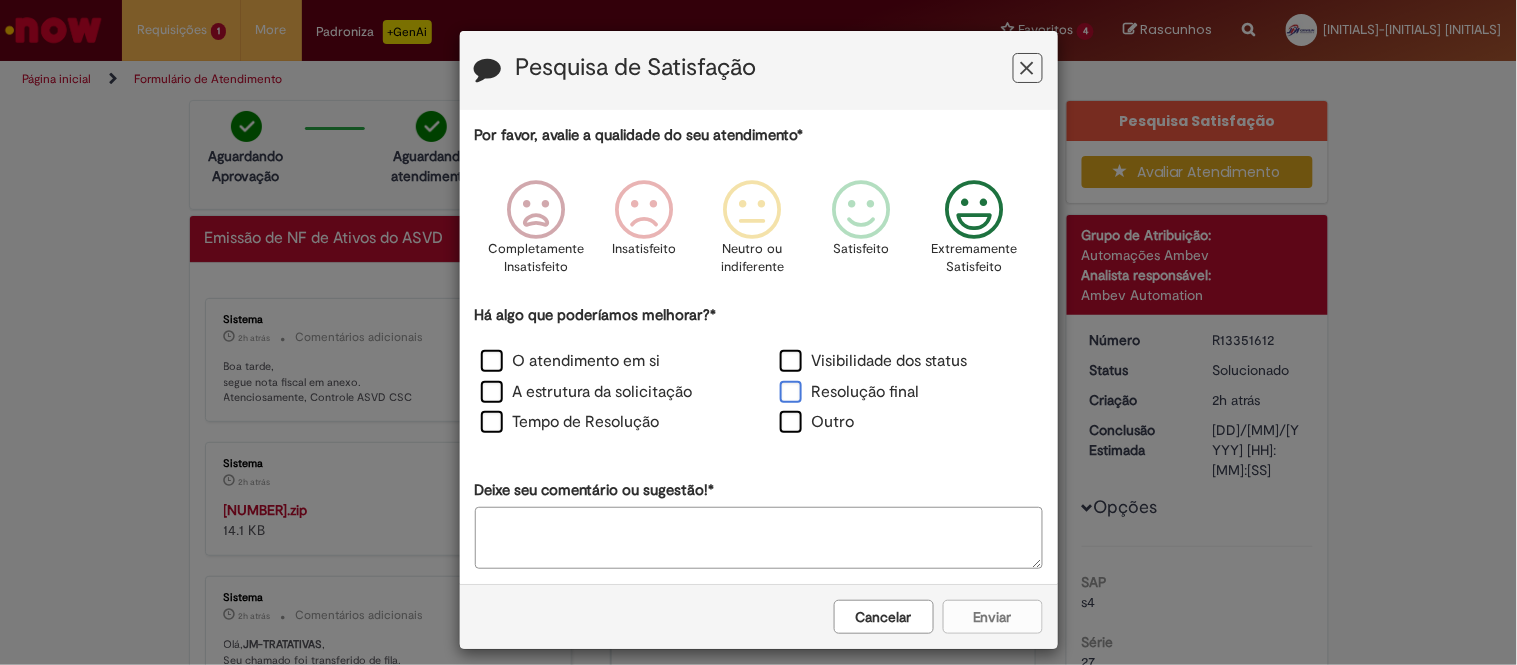 drag, startPoint x: 964, startPoint y: 247, endPoint x: 812, endPoint y: 405, distance: 219.24416 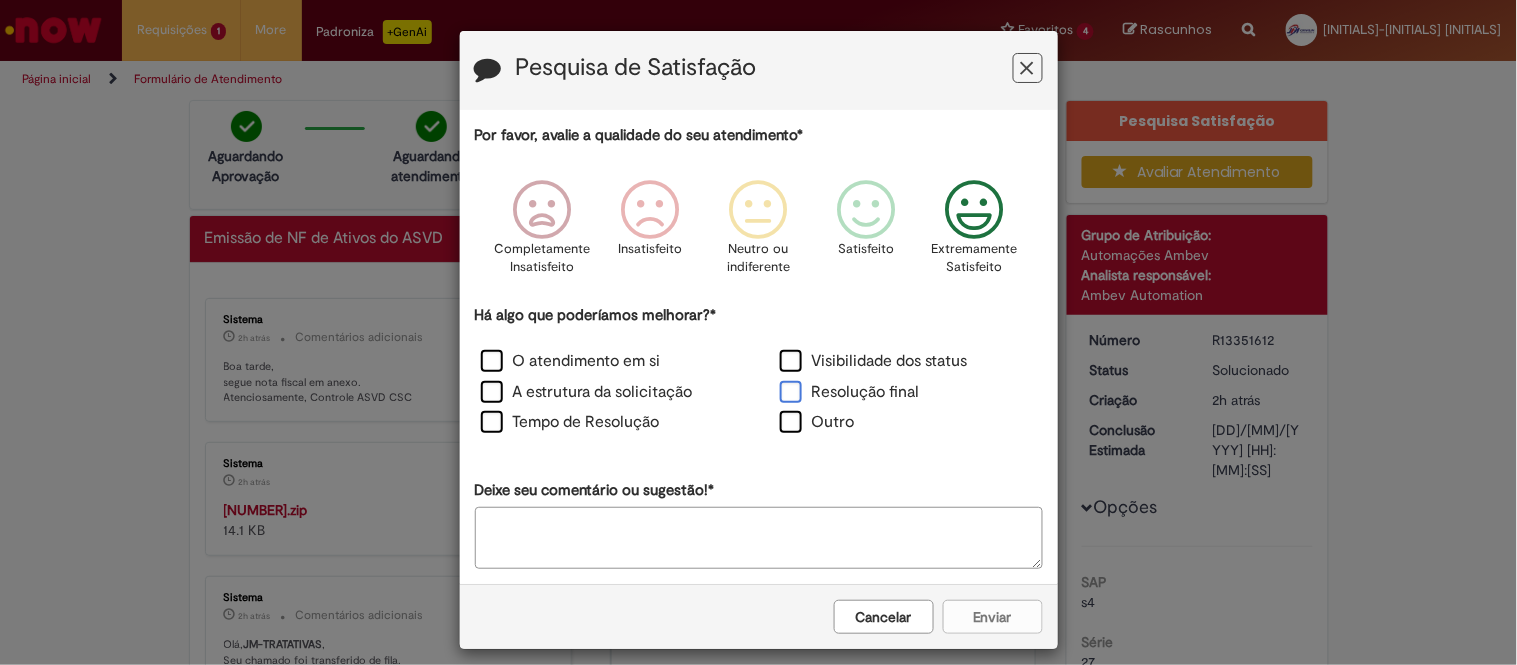 click on "Resolução final" at bounding box center [850, 392] 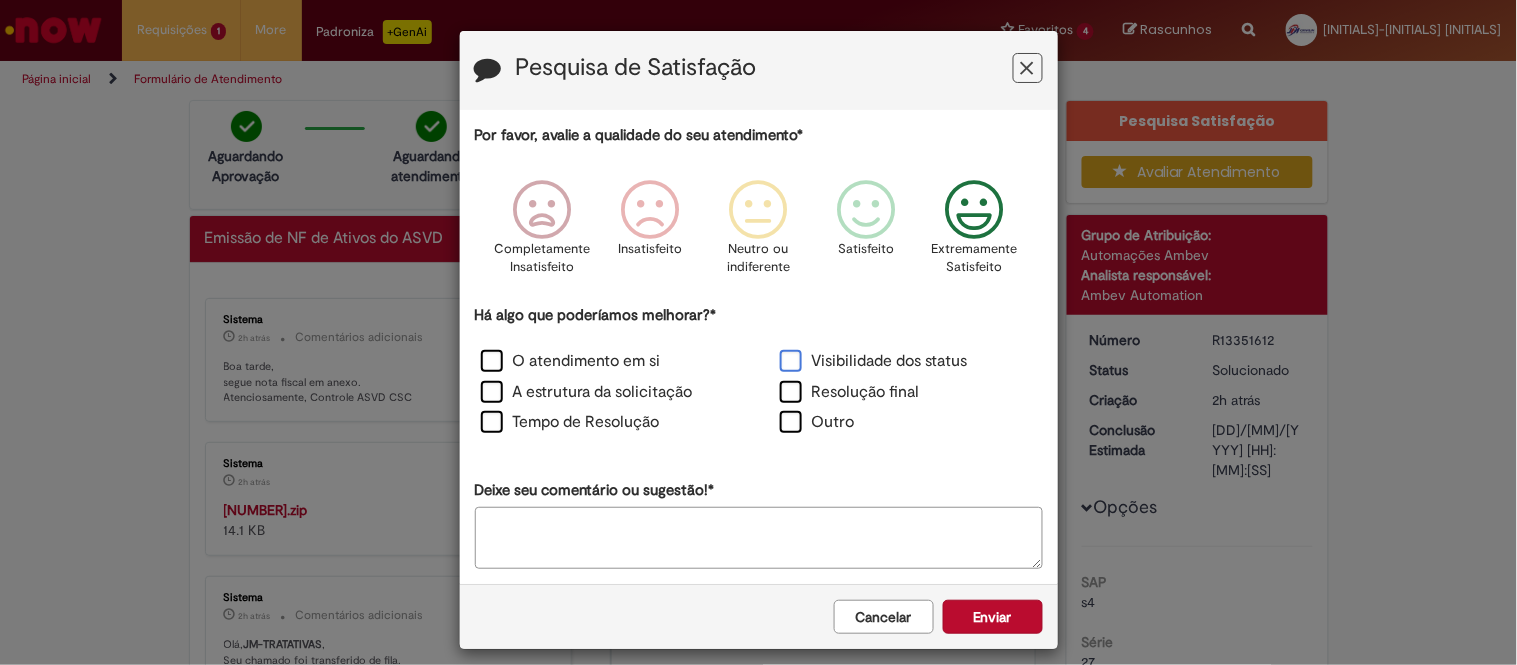 click on "Visibilidade dos status" at bounding box center (874, 361) 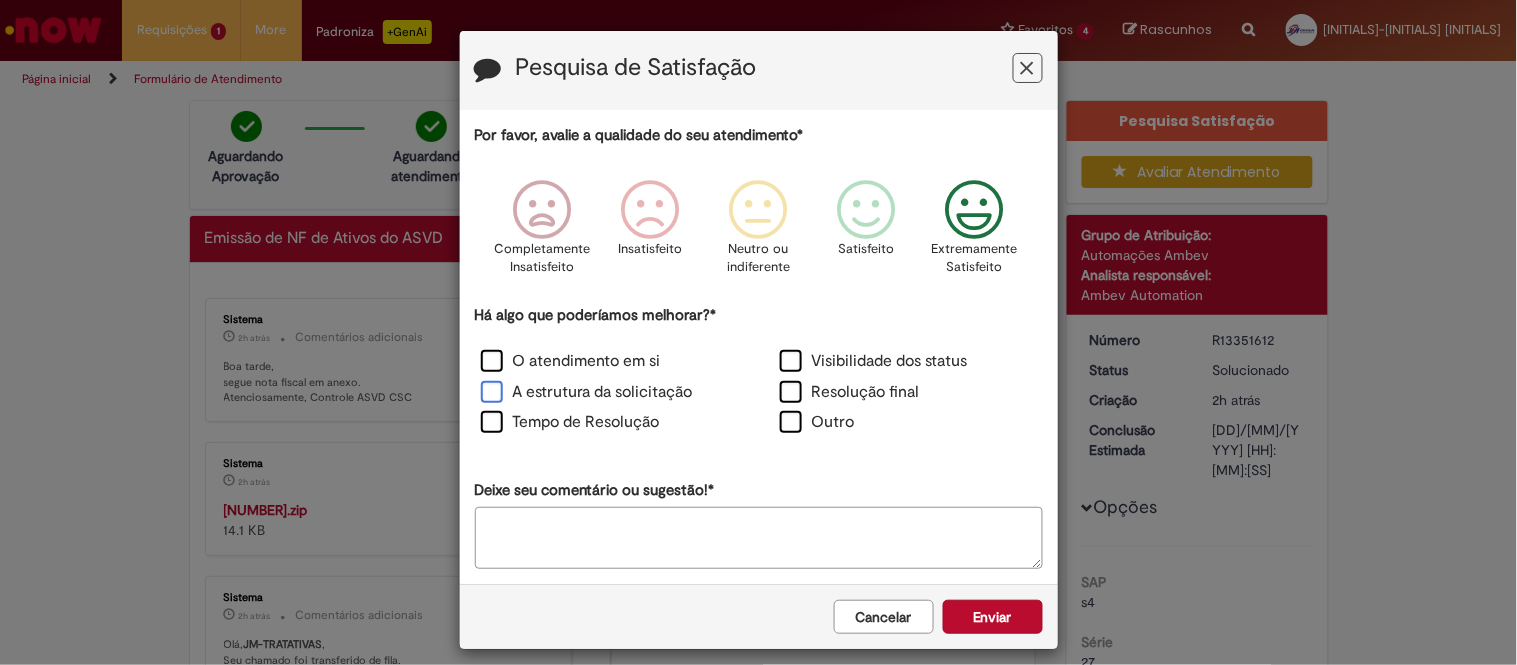 click on "A estrutura da solicitação" at bounding box center [587, 392] 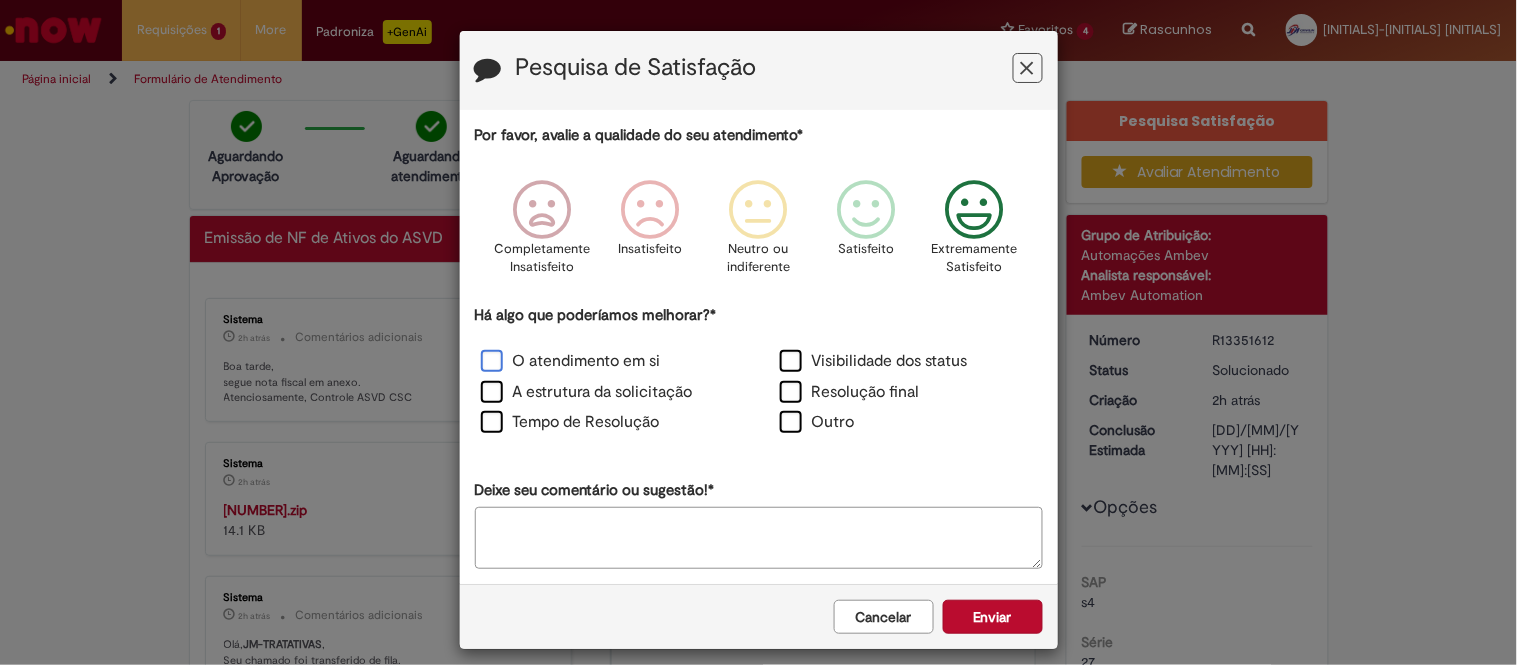 click on "O atendimento em si" at bounding box center [571, 361] 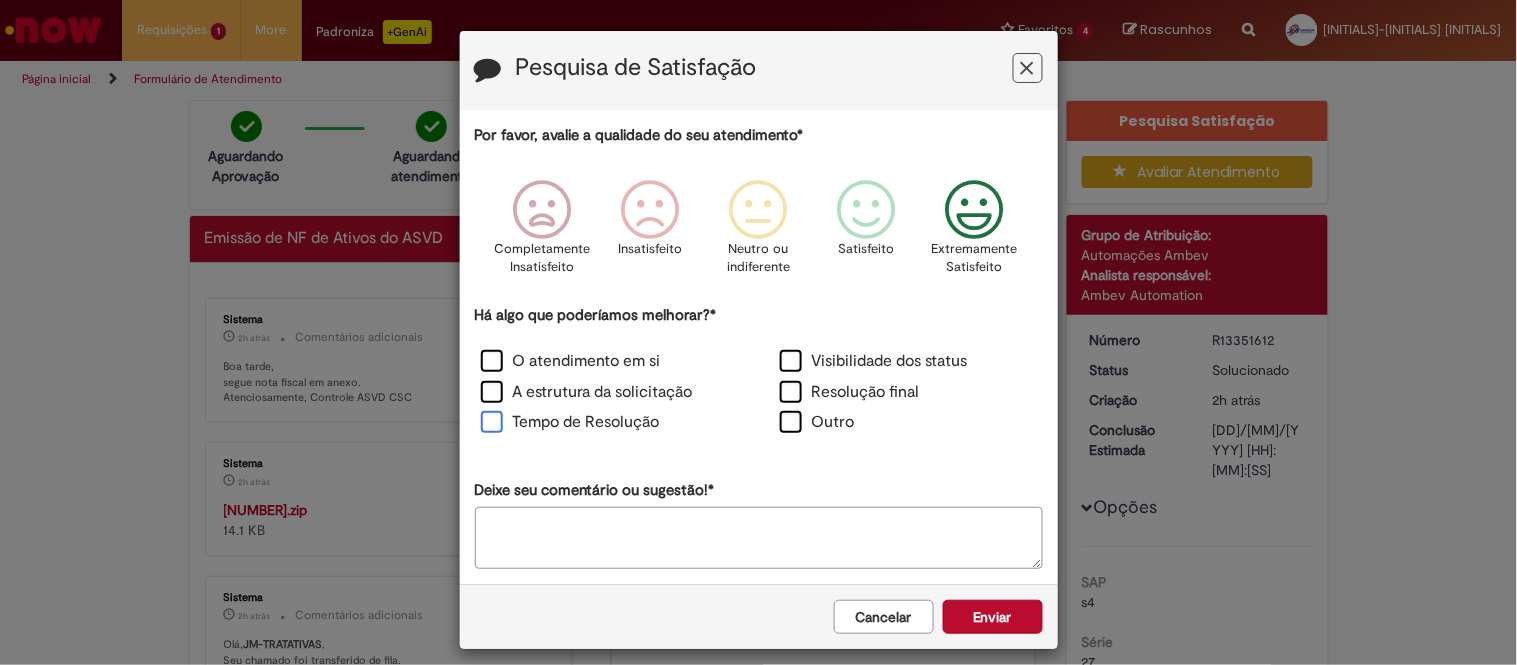 click on "Tempo de Resolução" at bounding box center [570, 422] 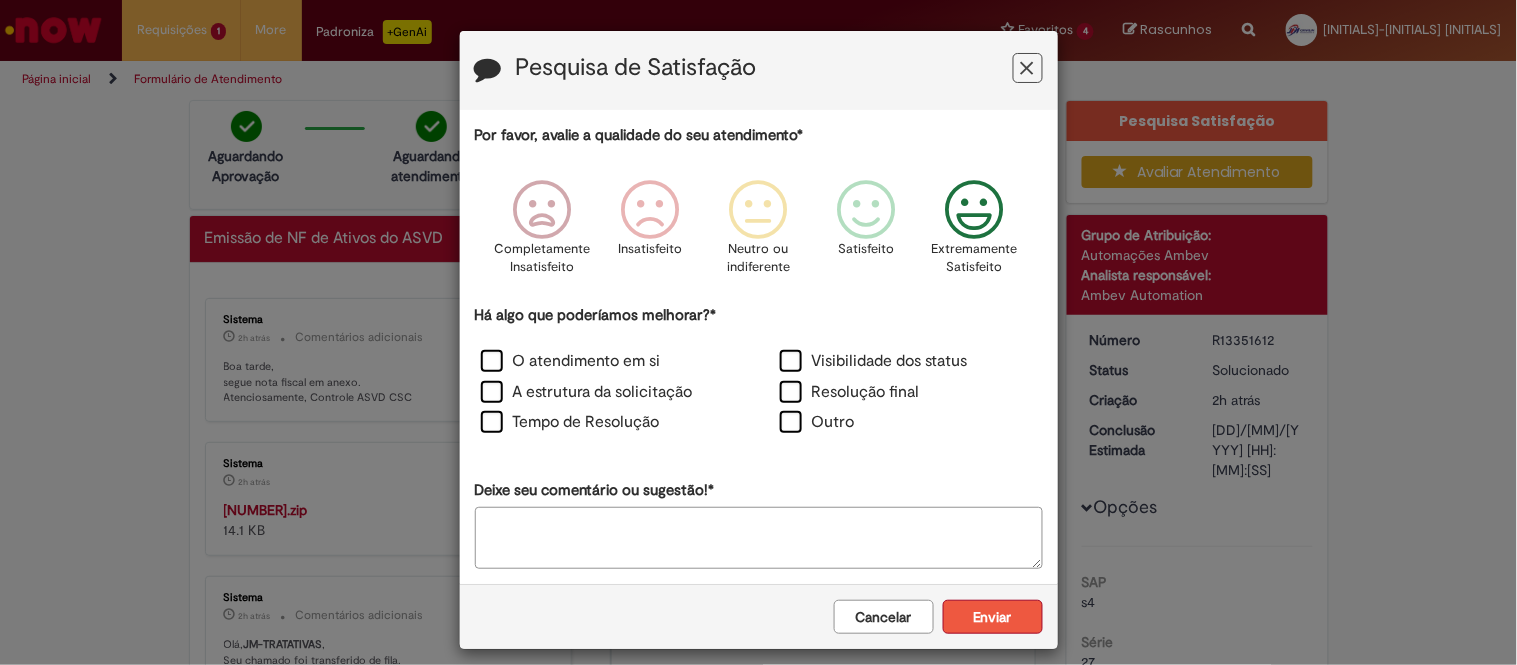 click on "Enviar" at bounding box center [993, 617] 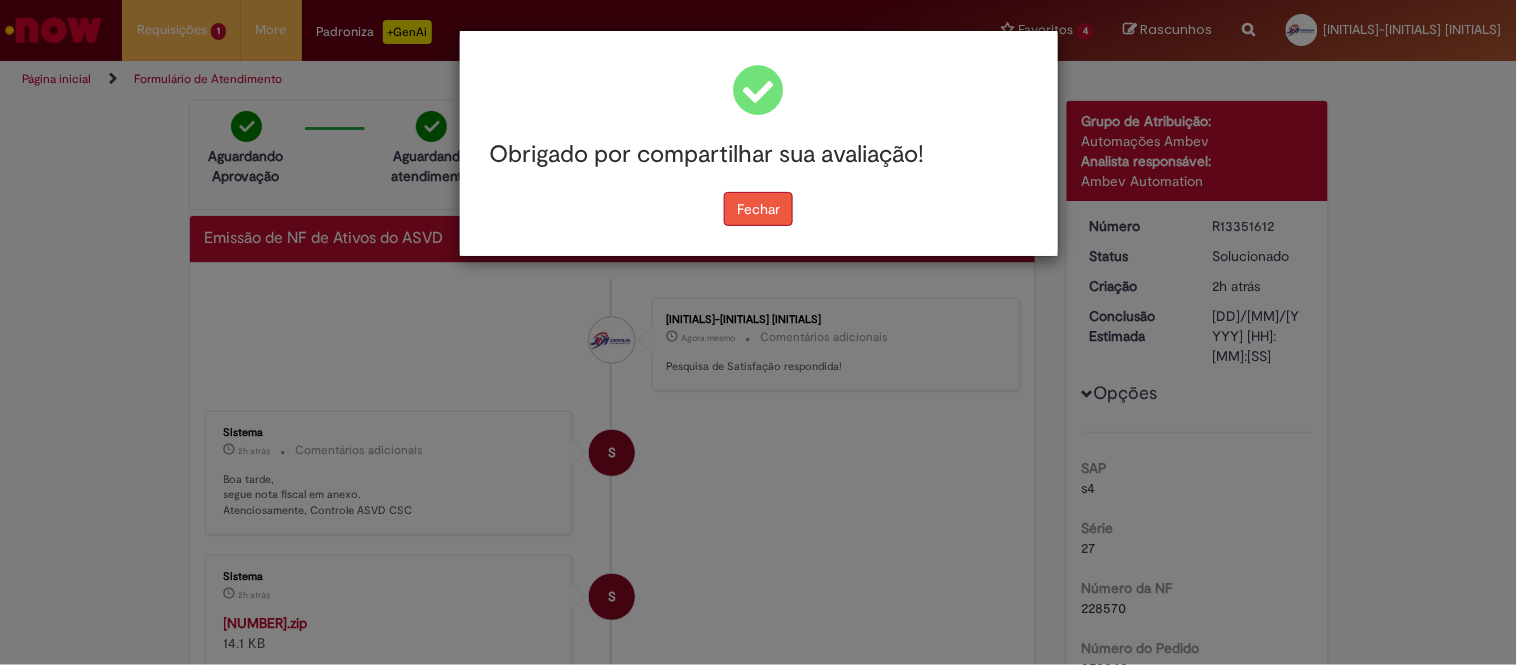click on "Fechar" at bounding box center (758, 209) 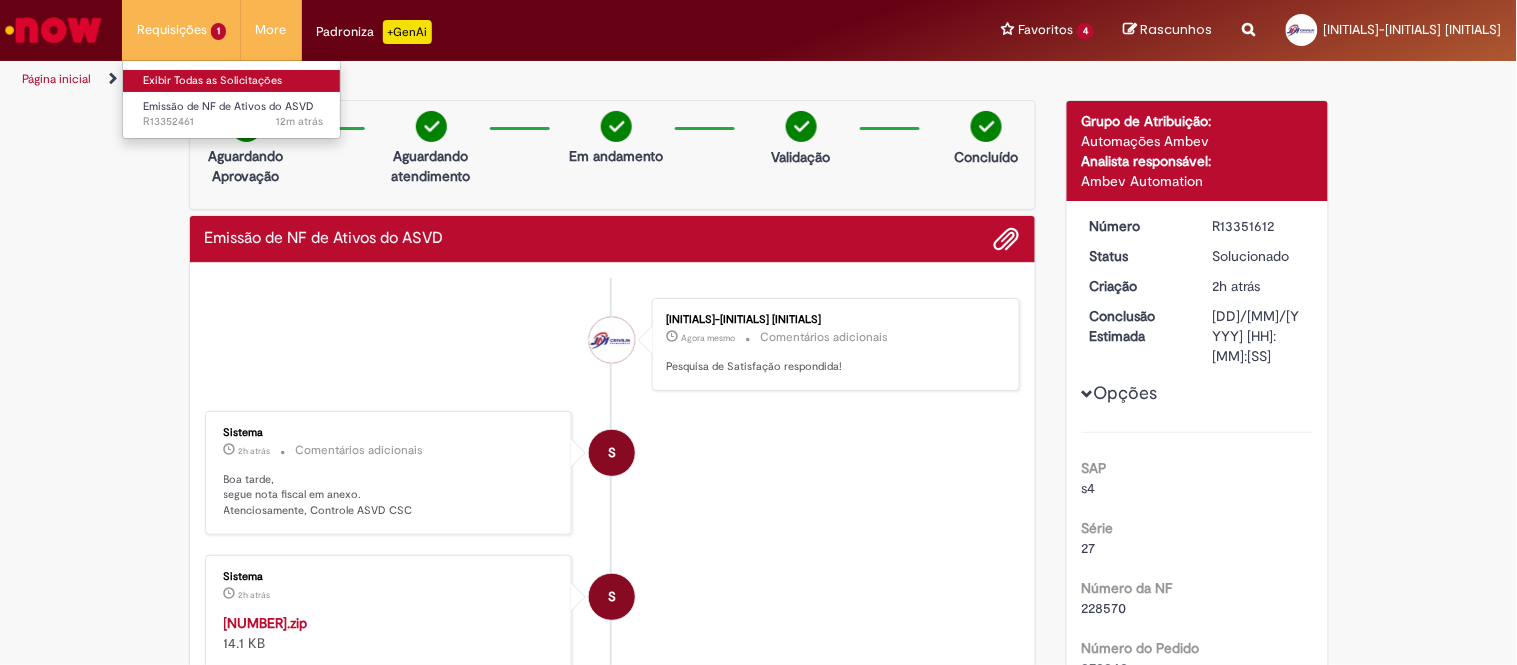 click on "Exibir Todas as Solicitações" at bounding box center [233, 81] 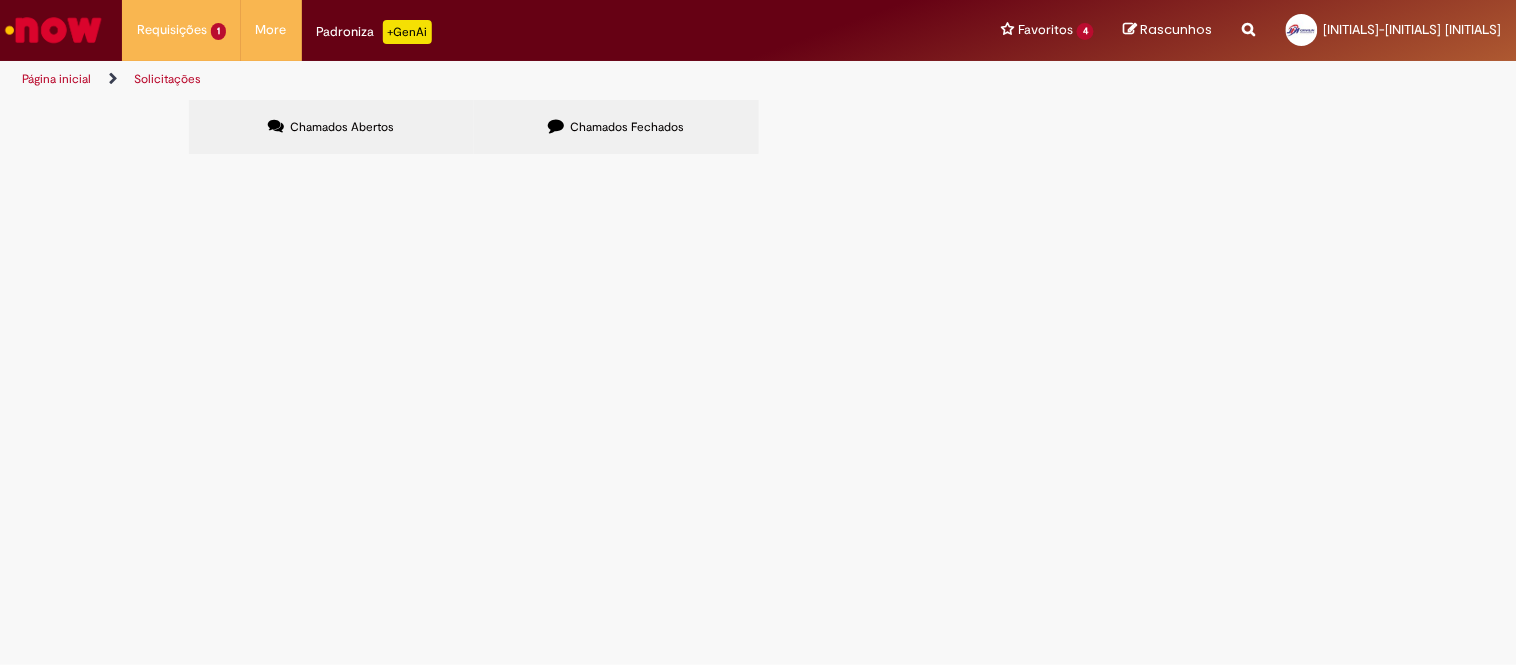 click on "Chamados Fechados" at bounding box center (616, 127) 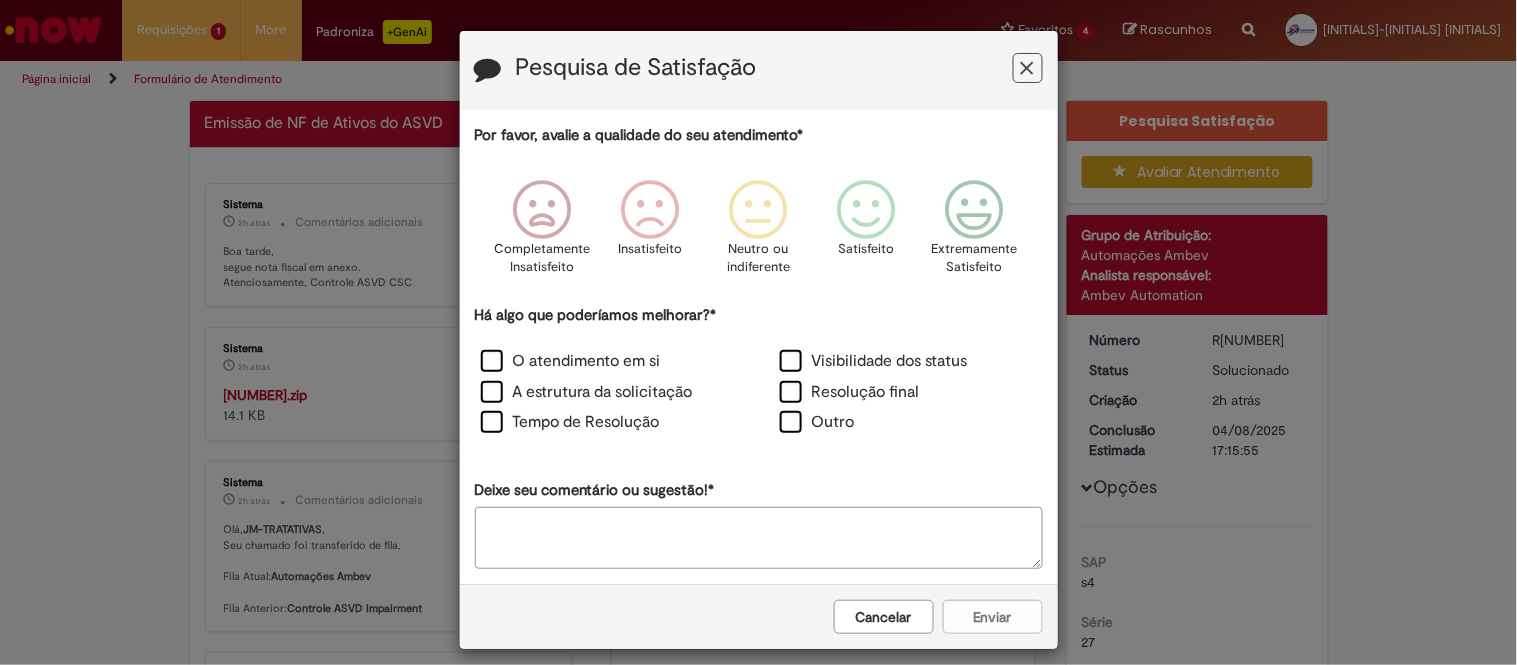 click on "Cancelar" at bounding box center [884, 617] 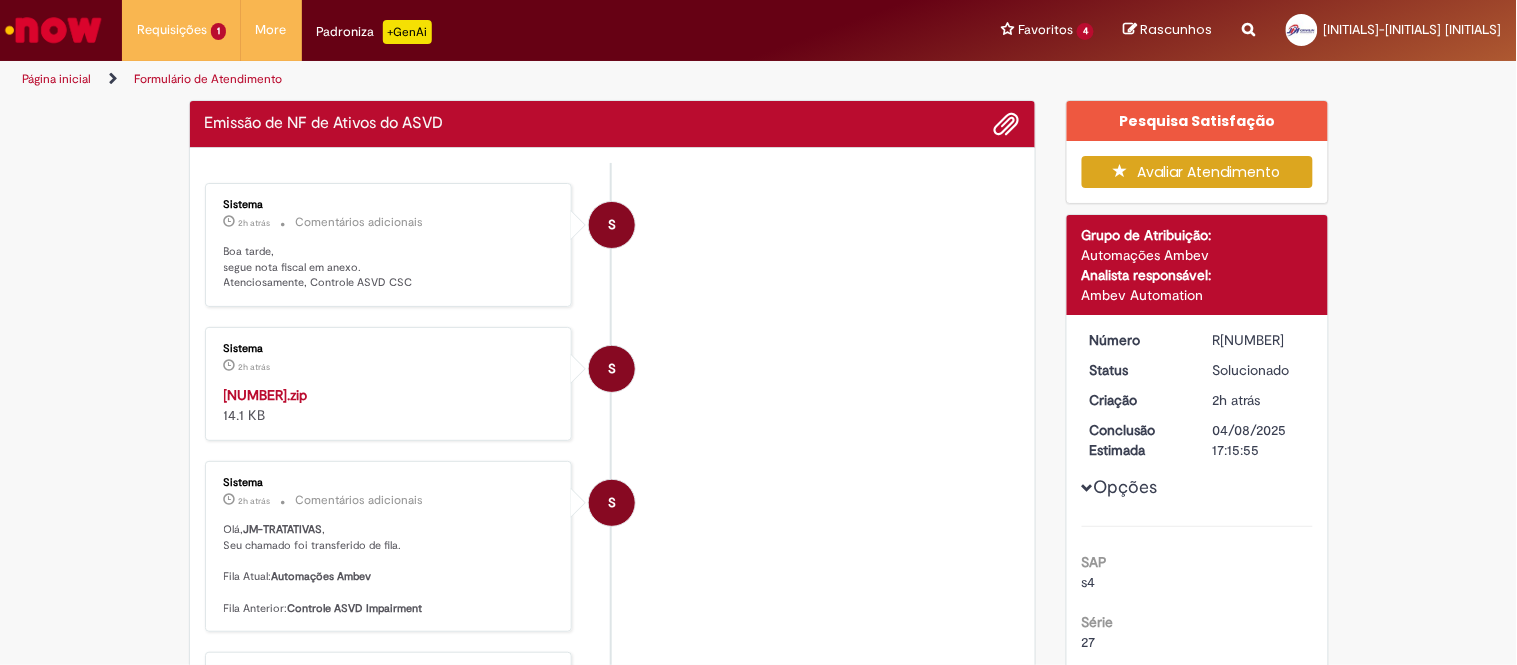 click on "[NUMBER].zip" at bounding box center [266, 395] 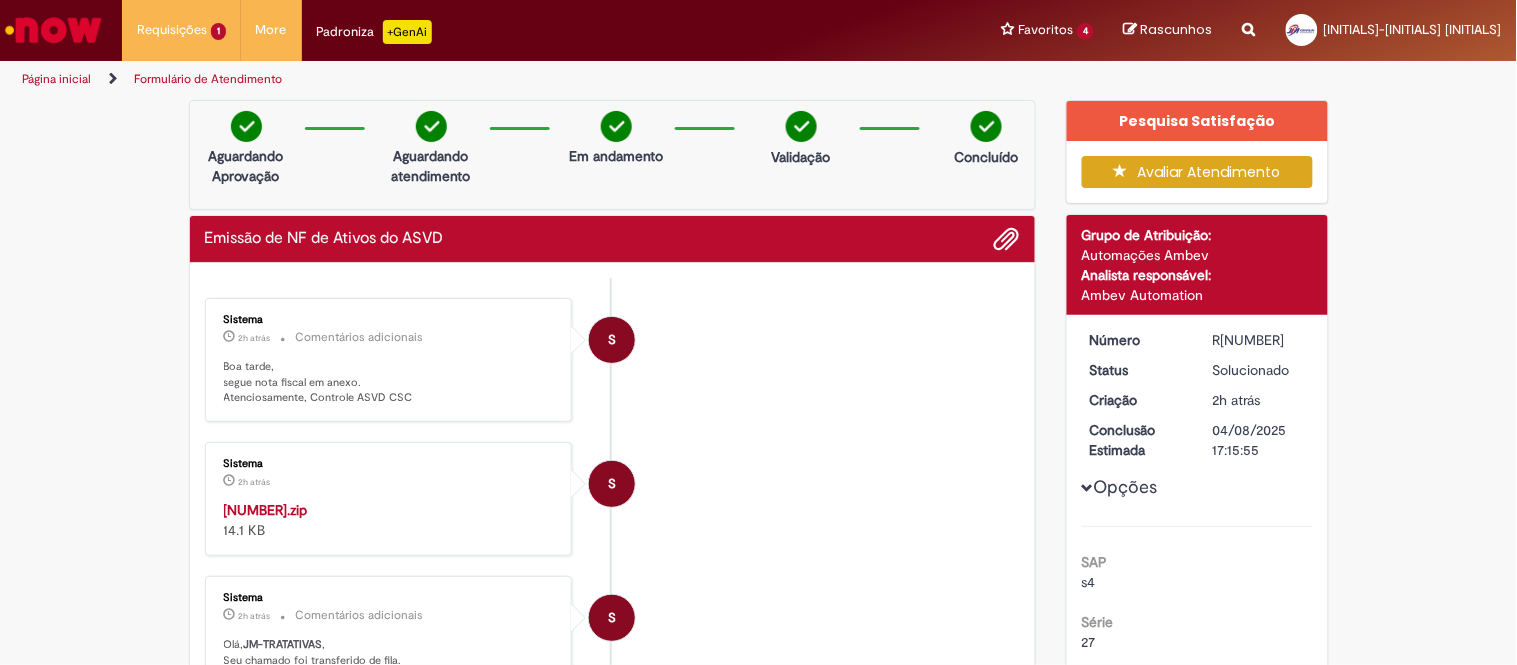 click on "R[NUMBER]" at bounding box center (1259, 340) 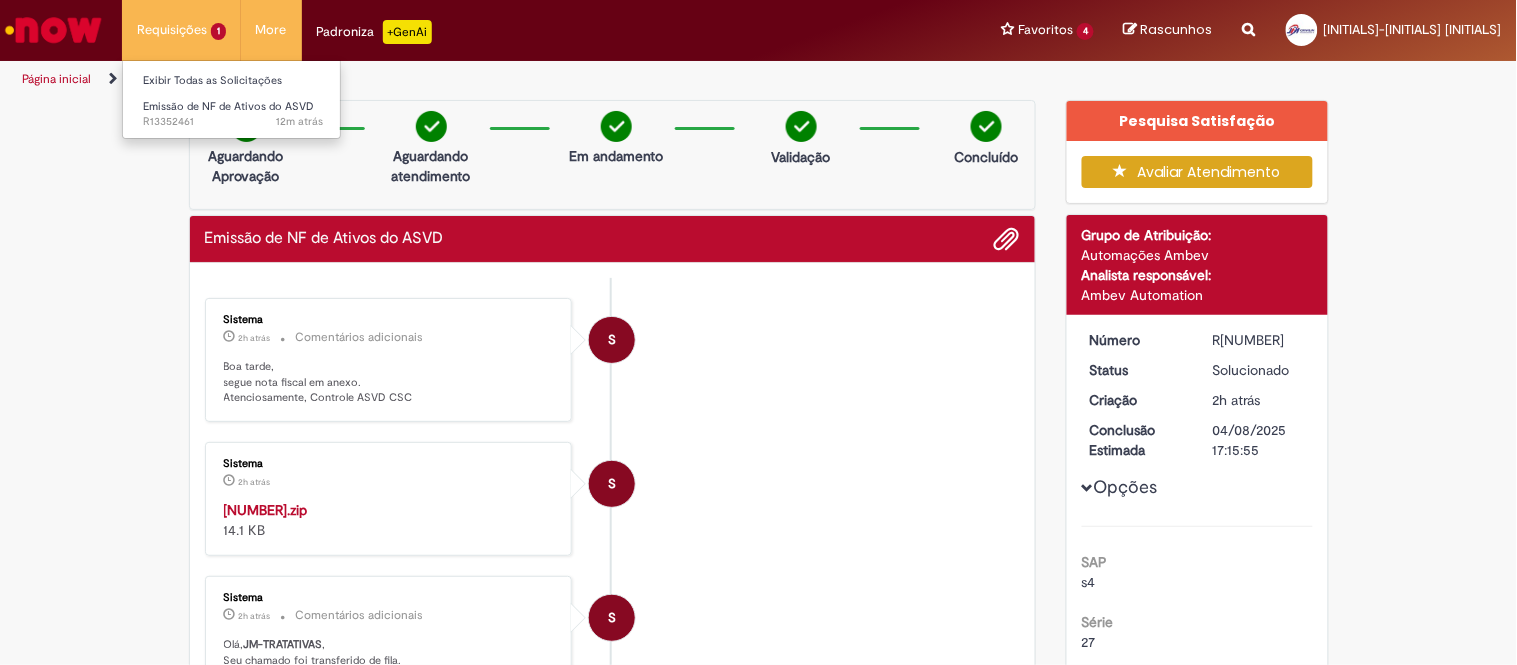 copy on "R[NUMBER]" 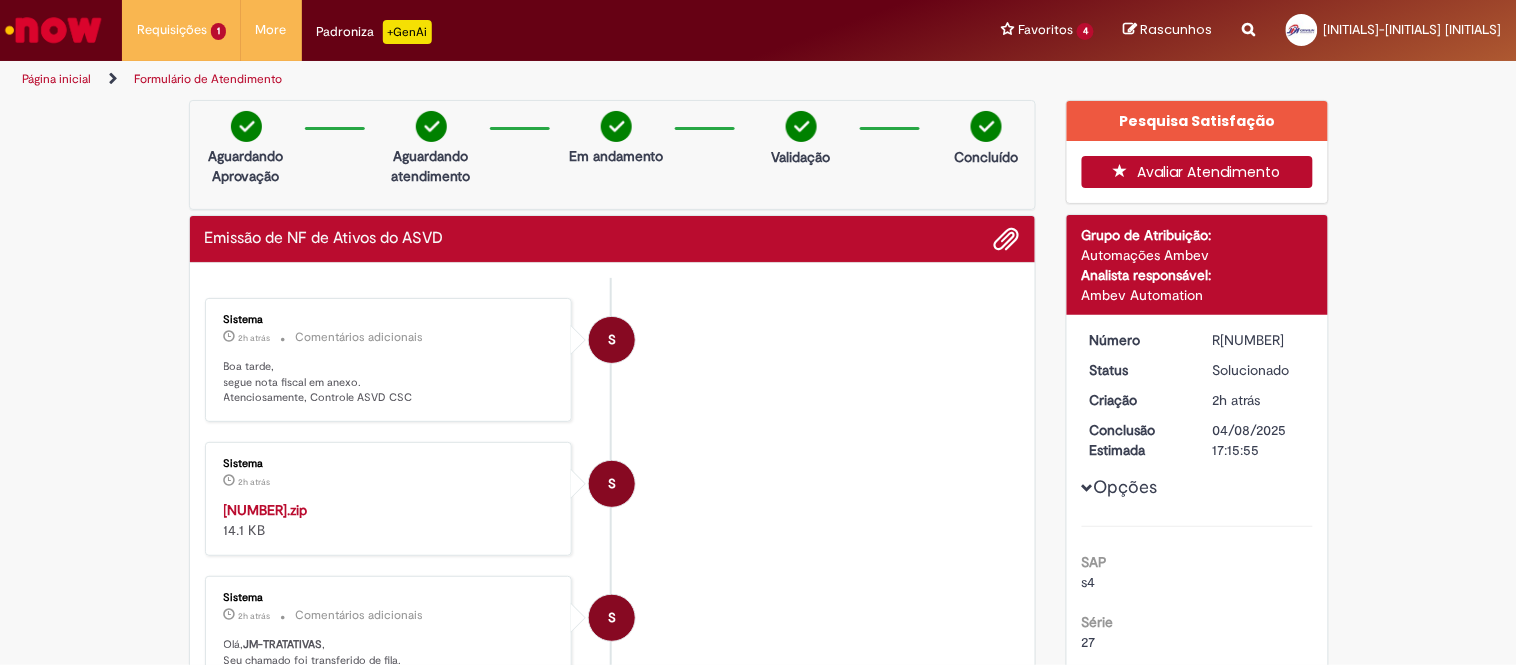 click on "Avaliar Atendimento" at bounding box center [1197, 172] 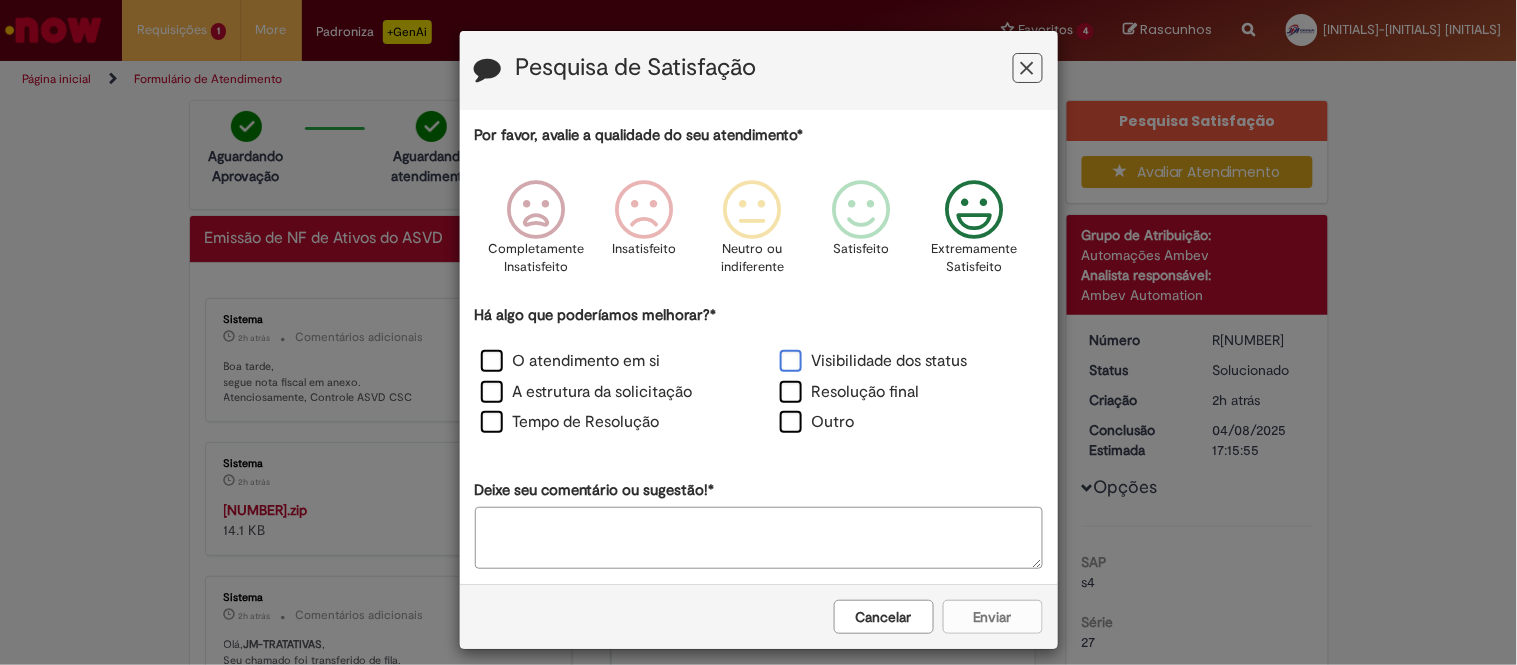 drag, startPoint x: 934, startPoint y: 233, endPoint x: 786, endPoint y: 371, distance: 202.35612 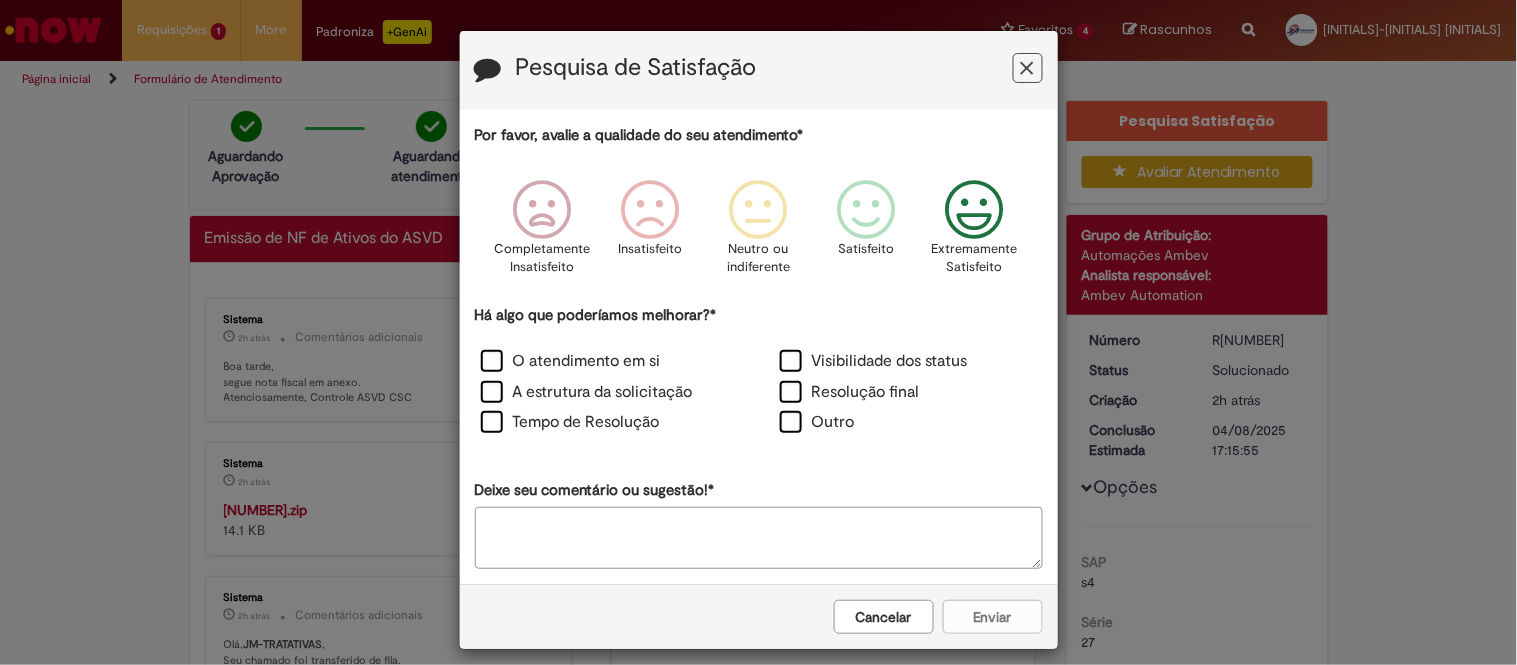 click on "A estrutura da solicitação" at bounding box center (609, 394) 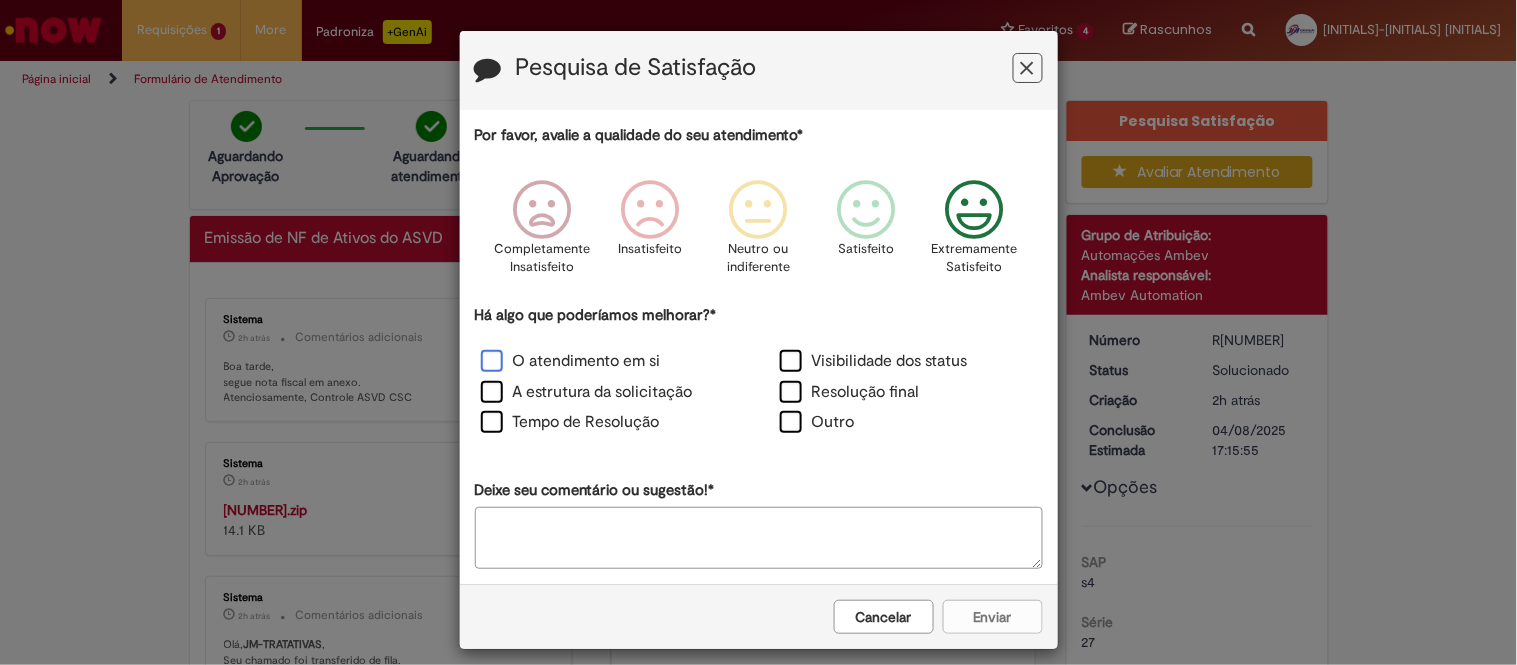 click on "O atendimento em si" at bounding box center [571, 361] 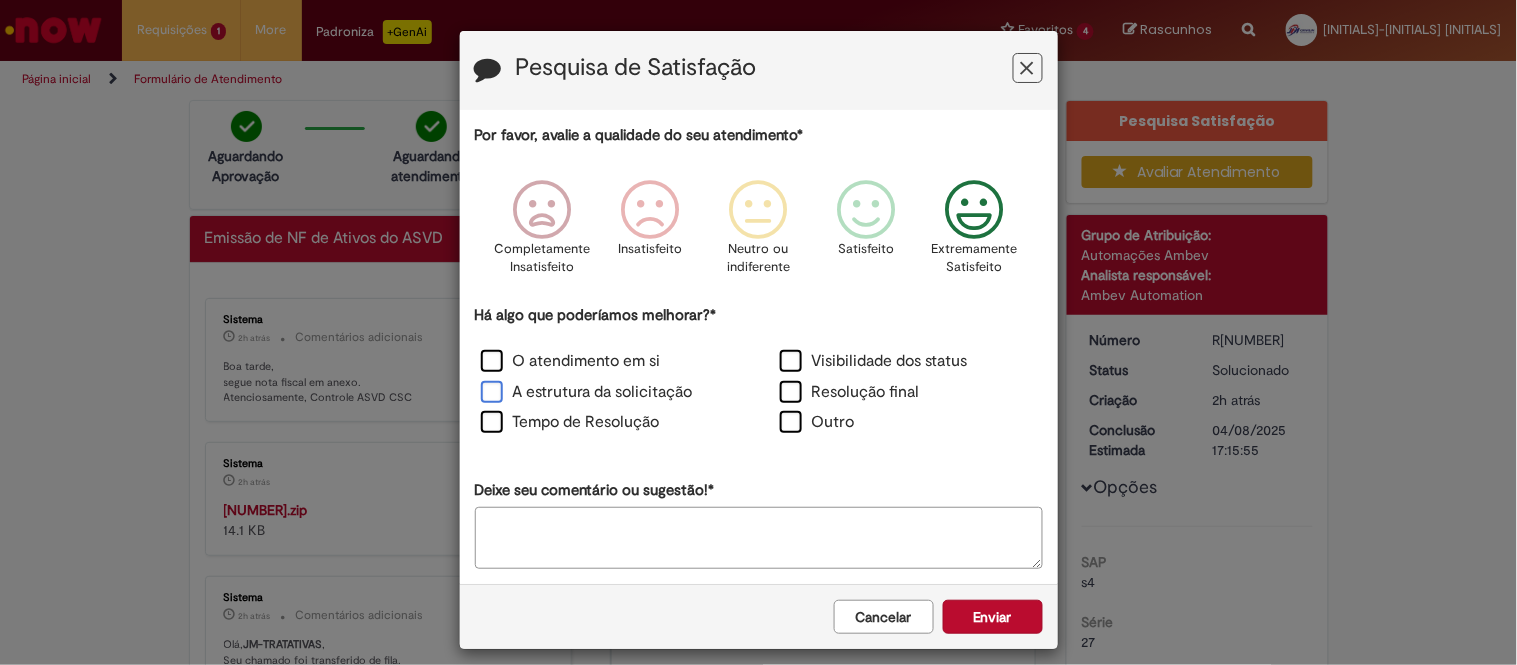 click on "A estrutura da solicitação" at bounding box center [587, 392] 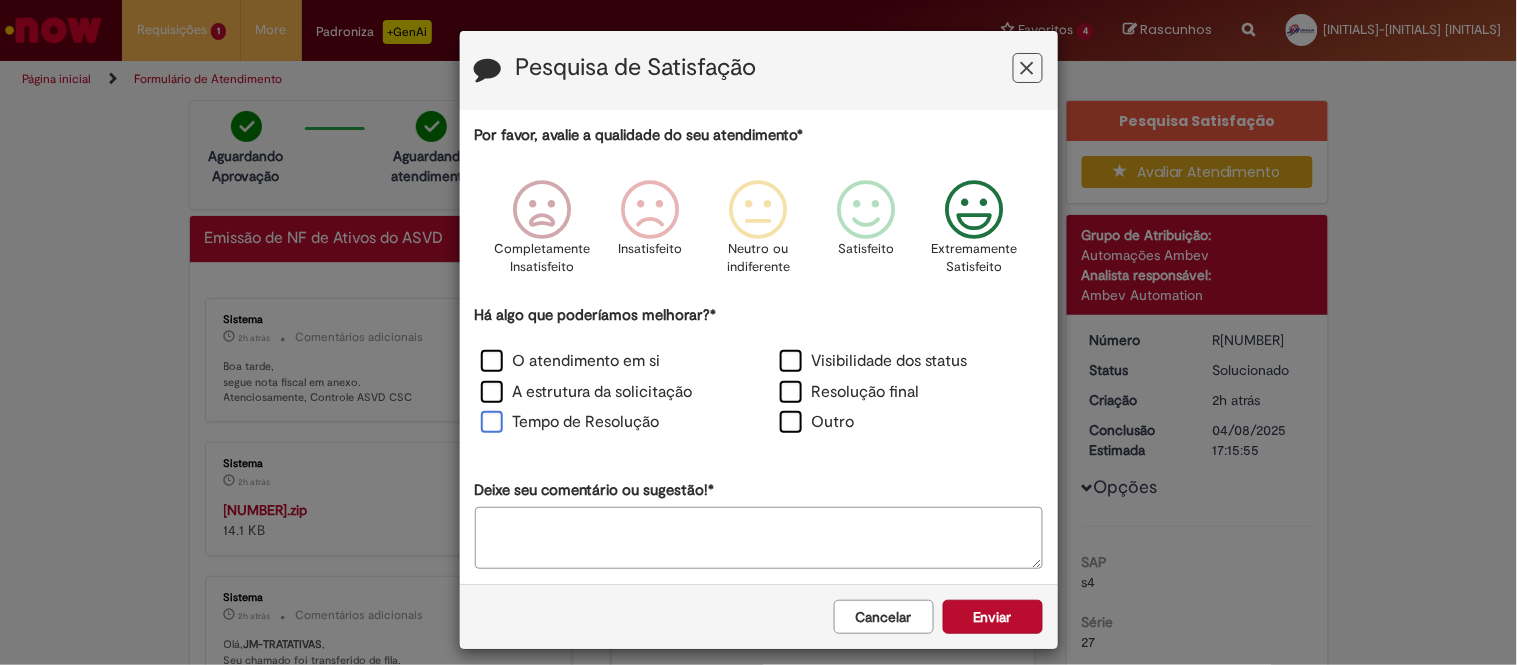 drag, startPoint x: 527, startPoint y: 423, endPoint x: 562, endPoint y: 423, distance: 35 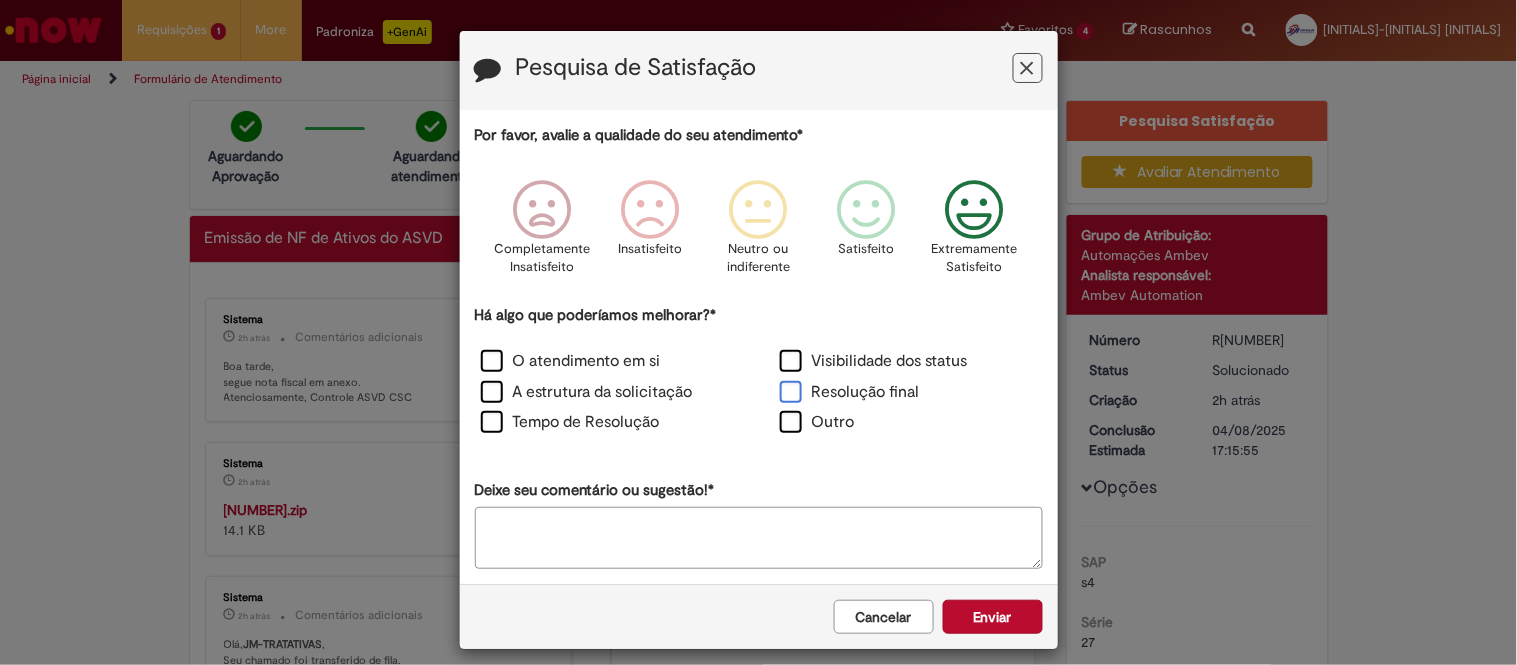 click on "Resolução final" at bounding box center (850, 392) 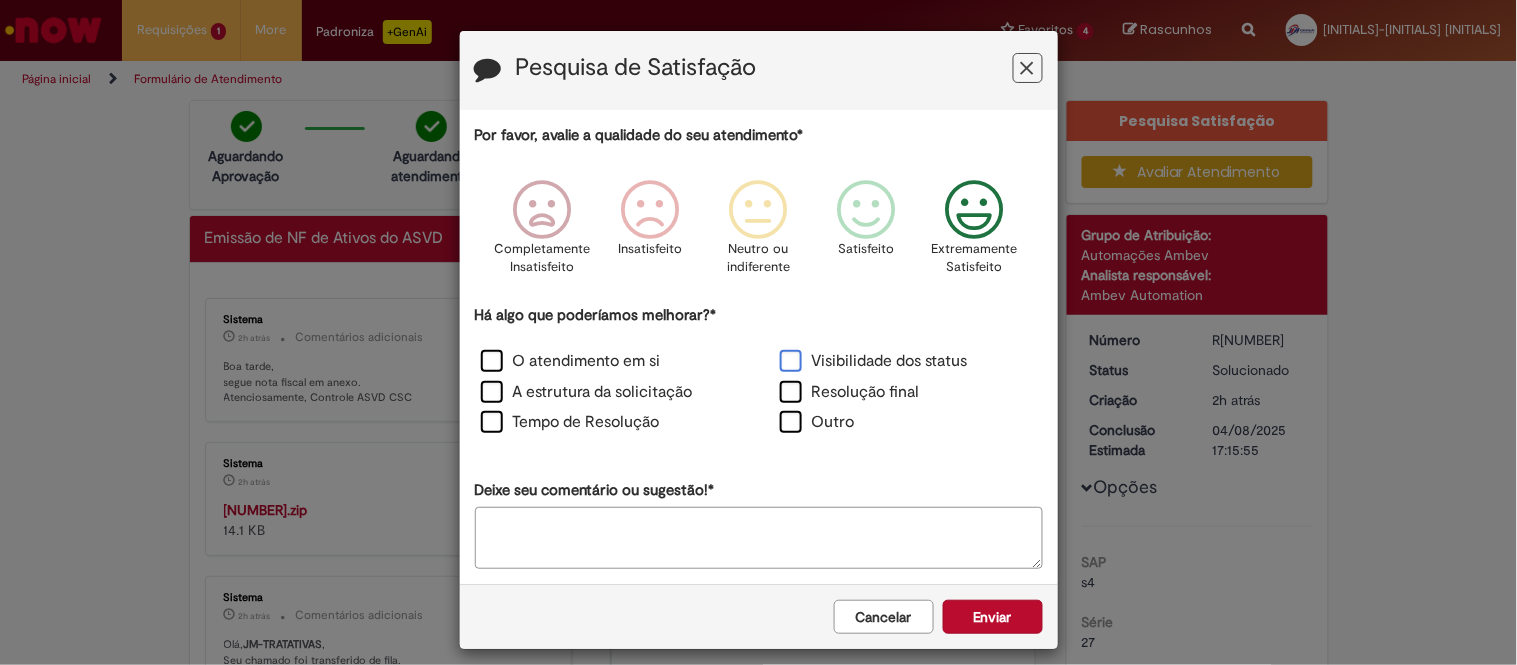click on "Visibilidade dos status" at bounding box center [874, 361] 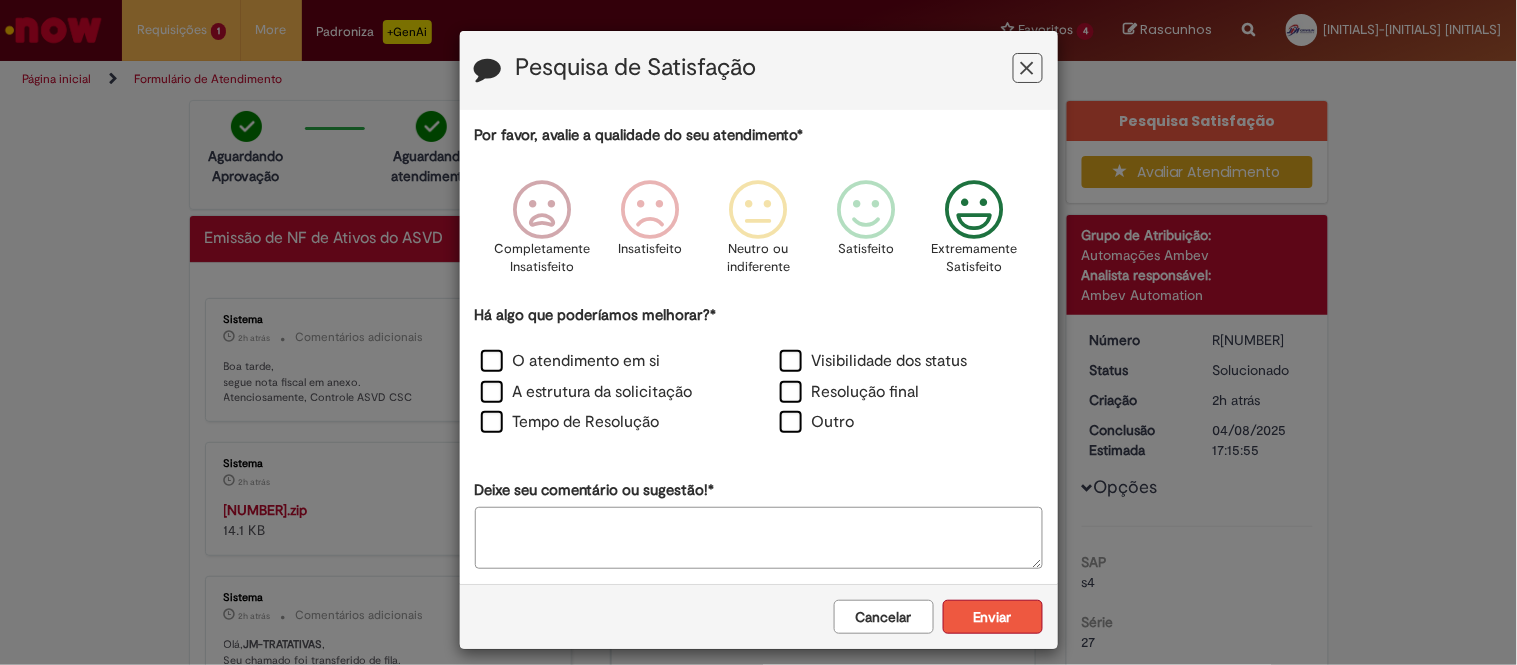 click on "Enviar" at bounding box center [993, 617] 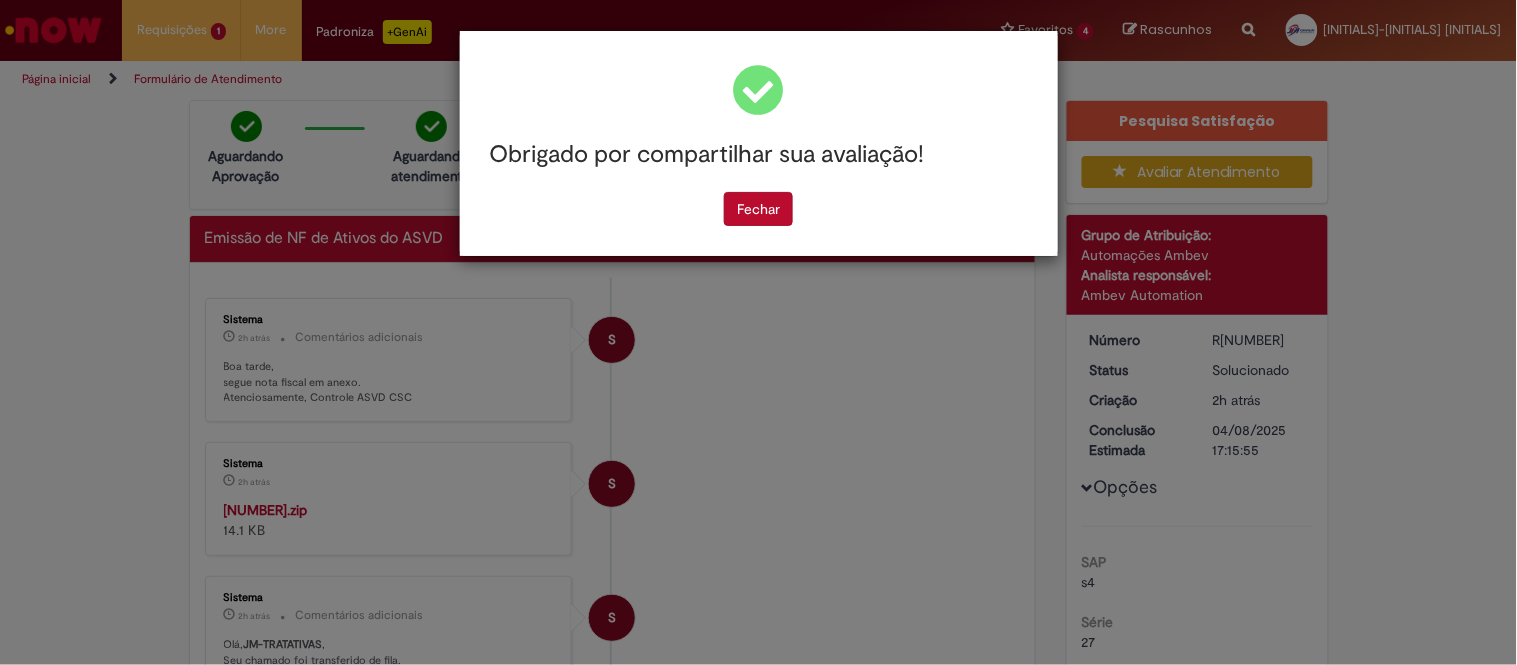 click on "Obrigado por compartilhar sua avaliação!
Fechar" at bounding box center [758, 332] 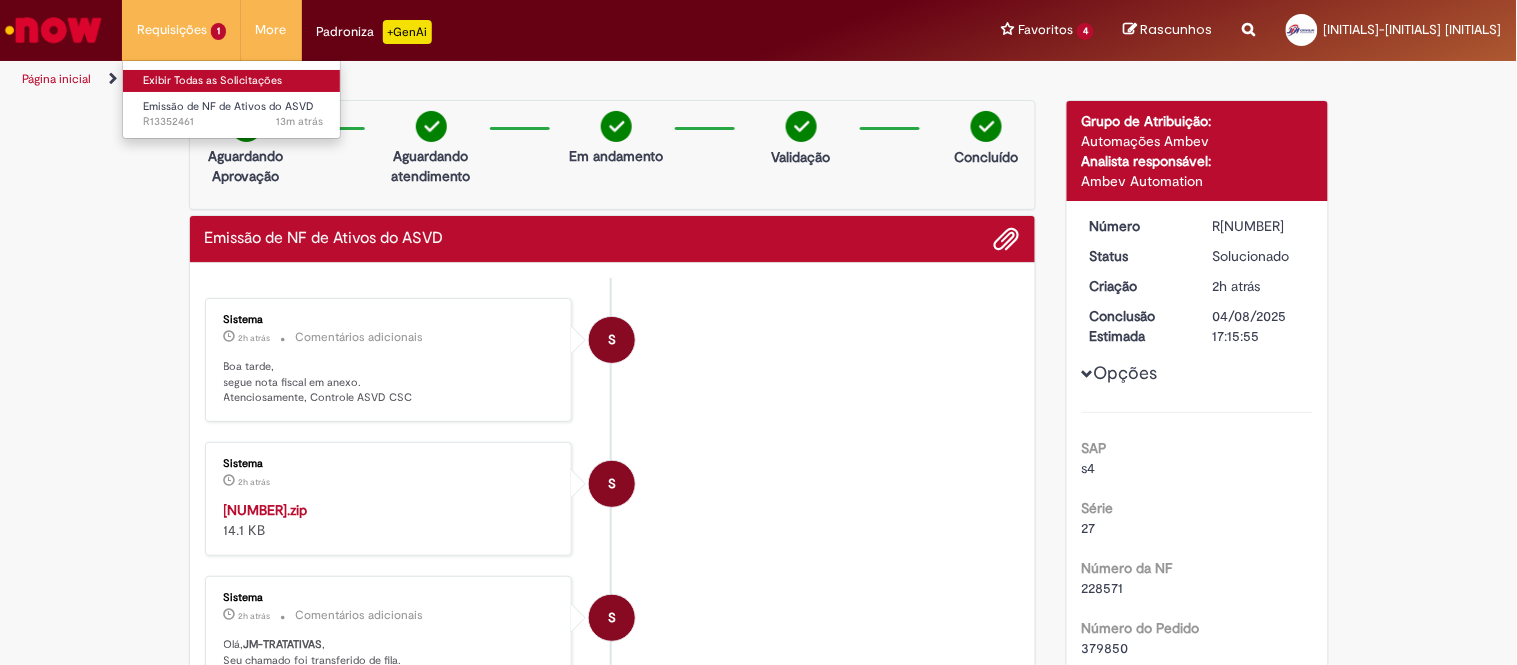 click on "Exibir Todas as Solicitações" at bounding box center (233, 81) 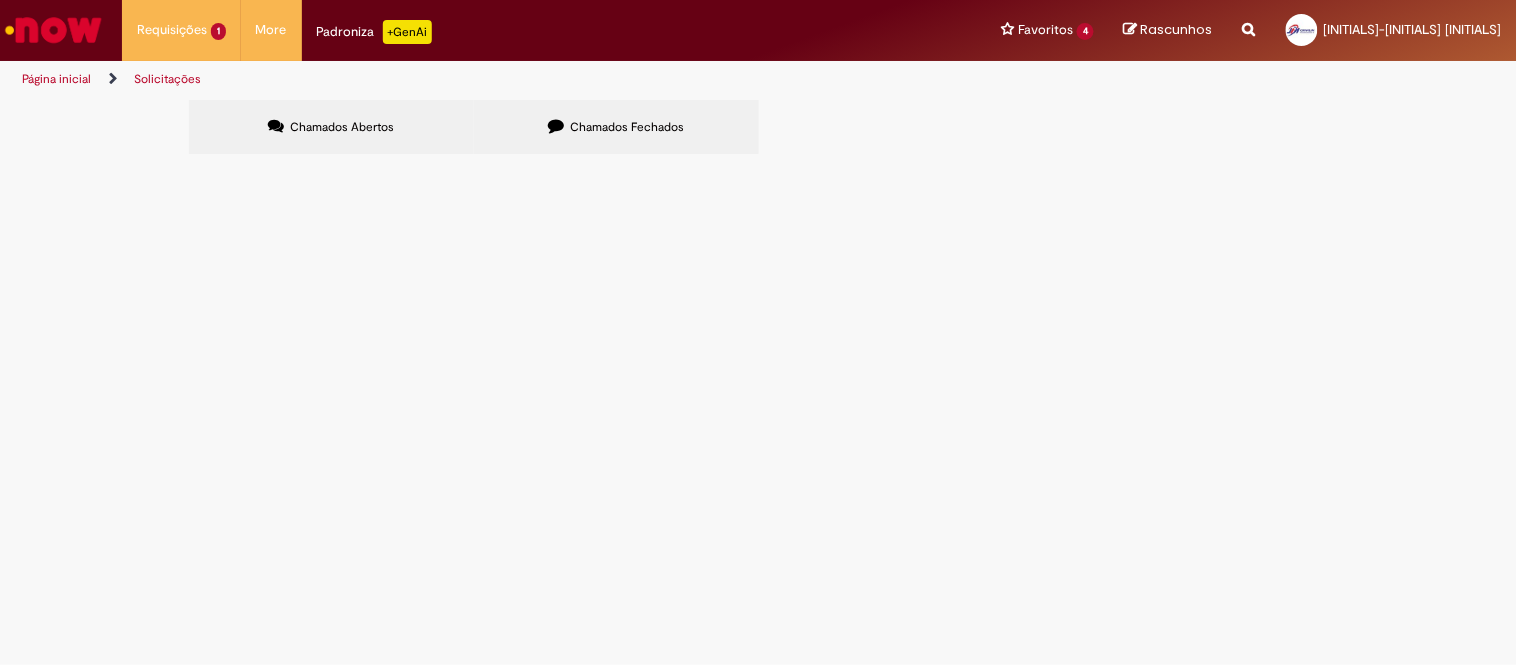 click on "Chamados Fechados" at bounding box center [627, 127] 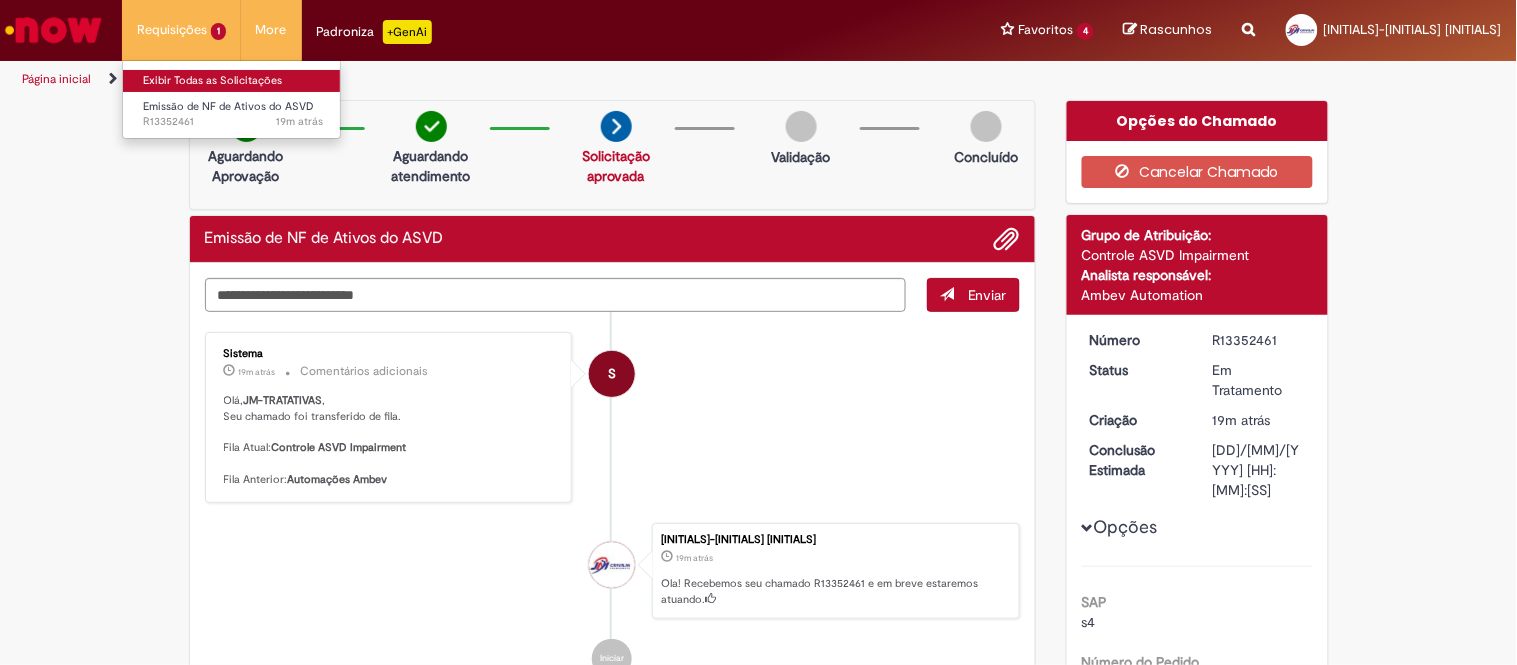 click on "Exibir Todas as Solicitações" at bounding box center [233, 81] 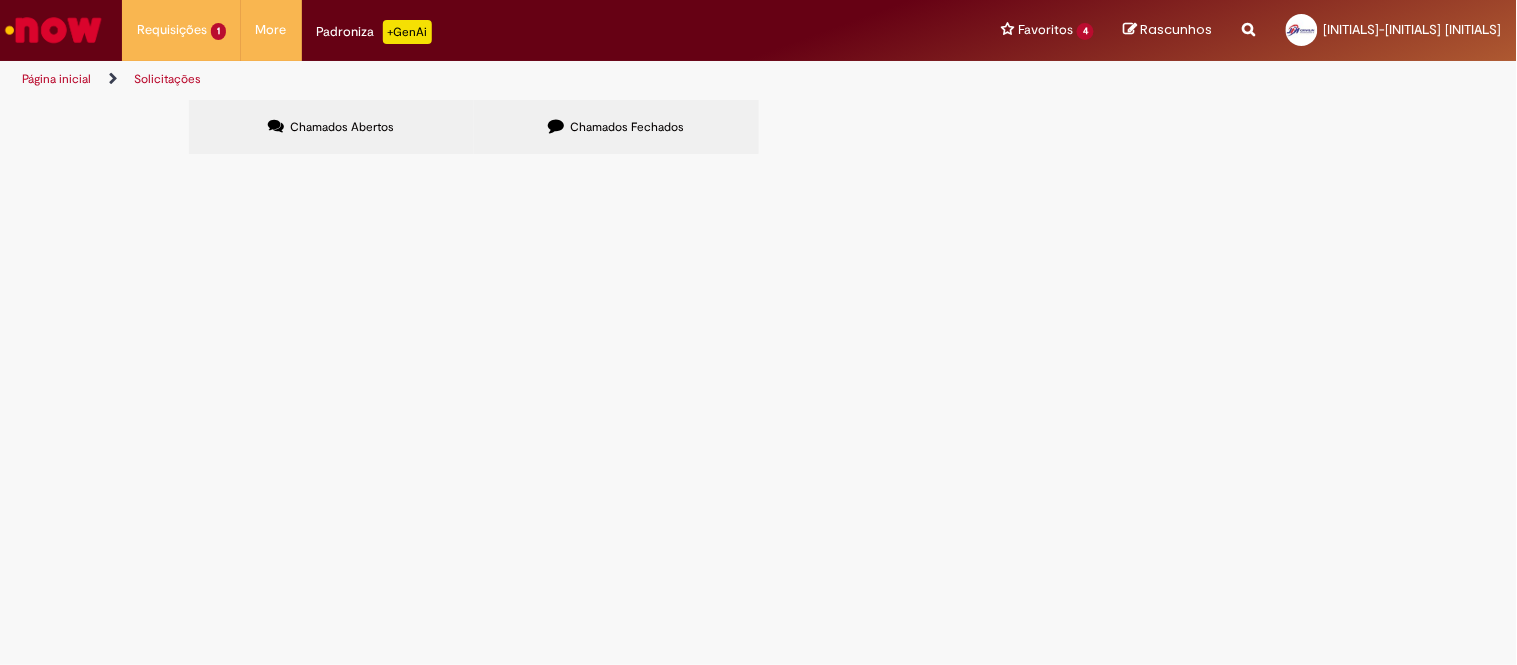 click on "[CITY] - DT [NUMBER] - 24 PLT" at bounding box center [0, 0] 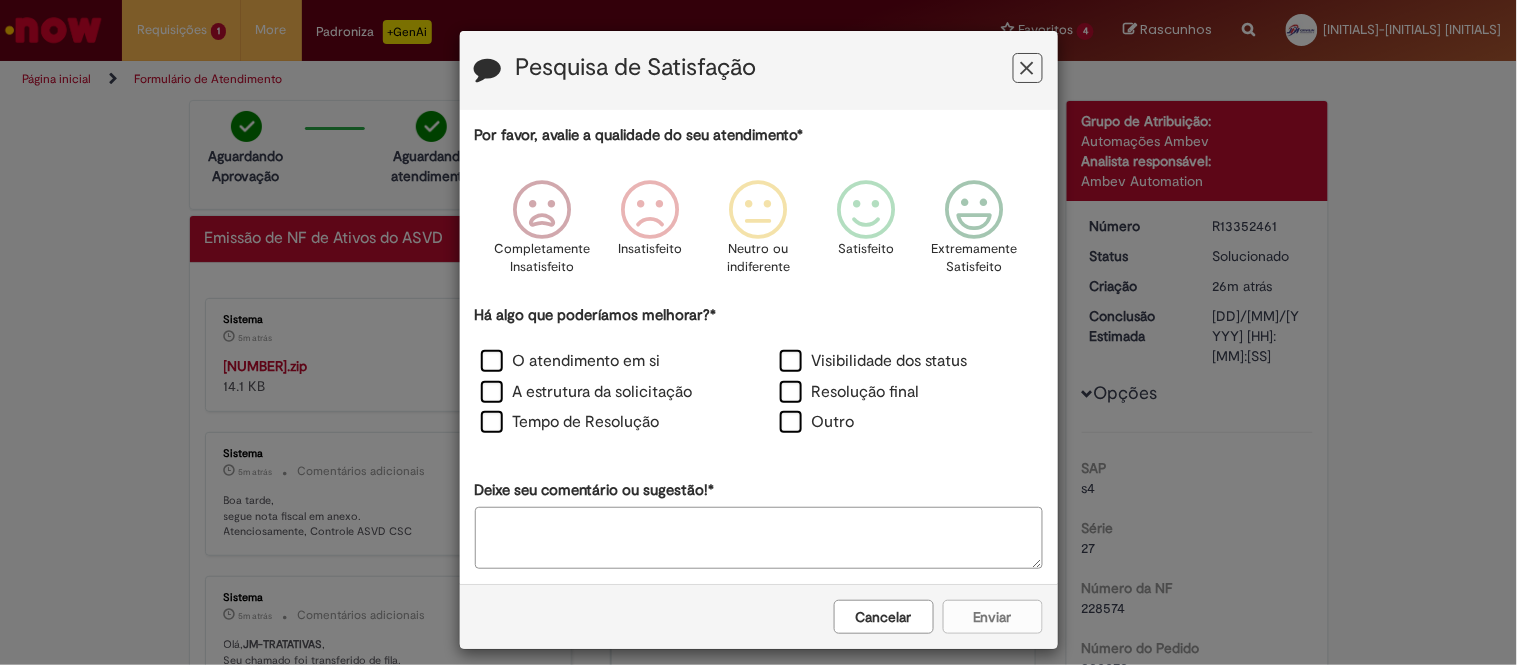 click at bounding box center (1028, 68) 